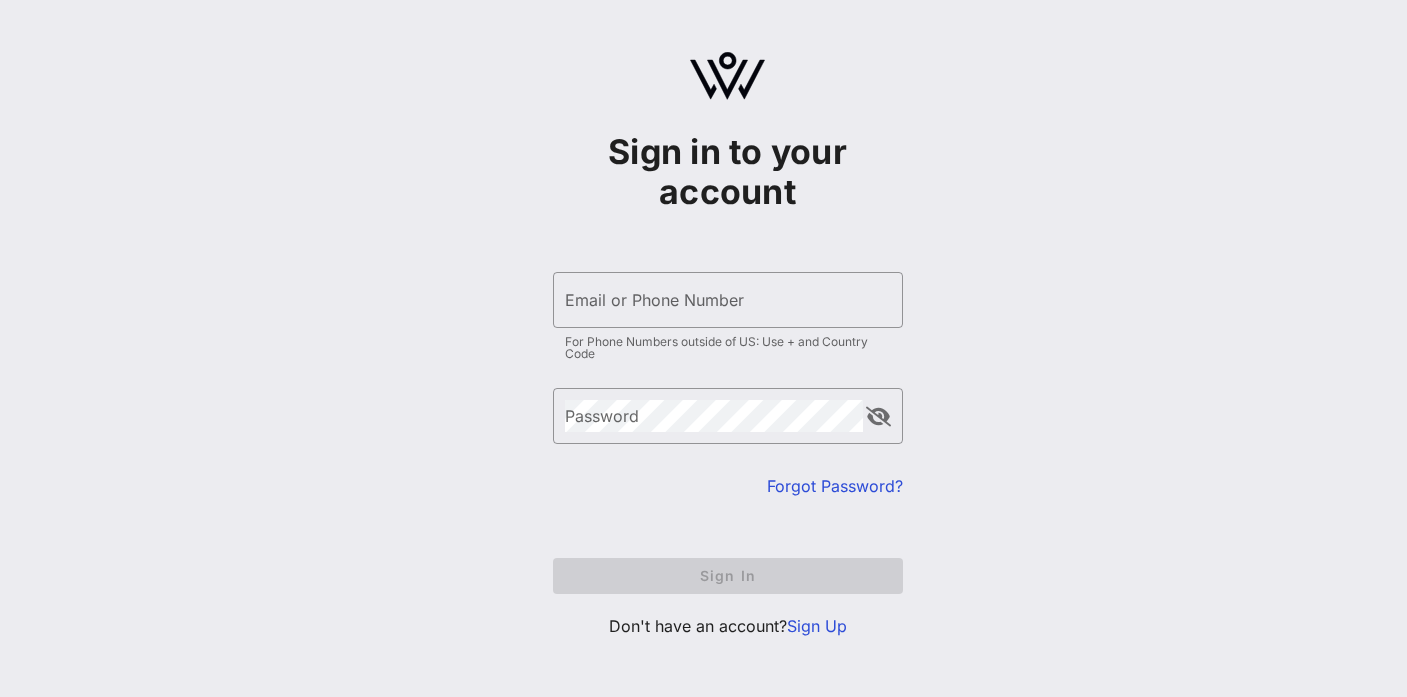 scroll, scrollTop: 0, scrollLeft: 0, axis: both 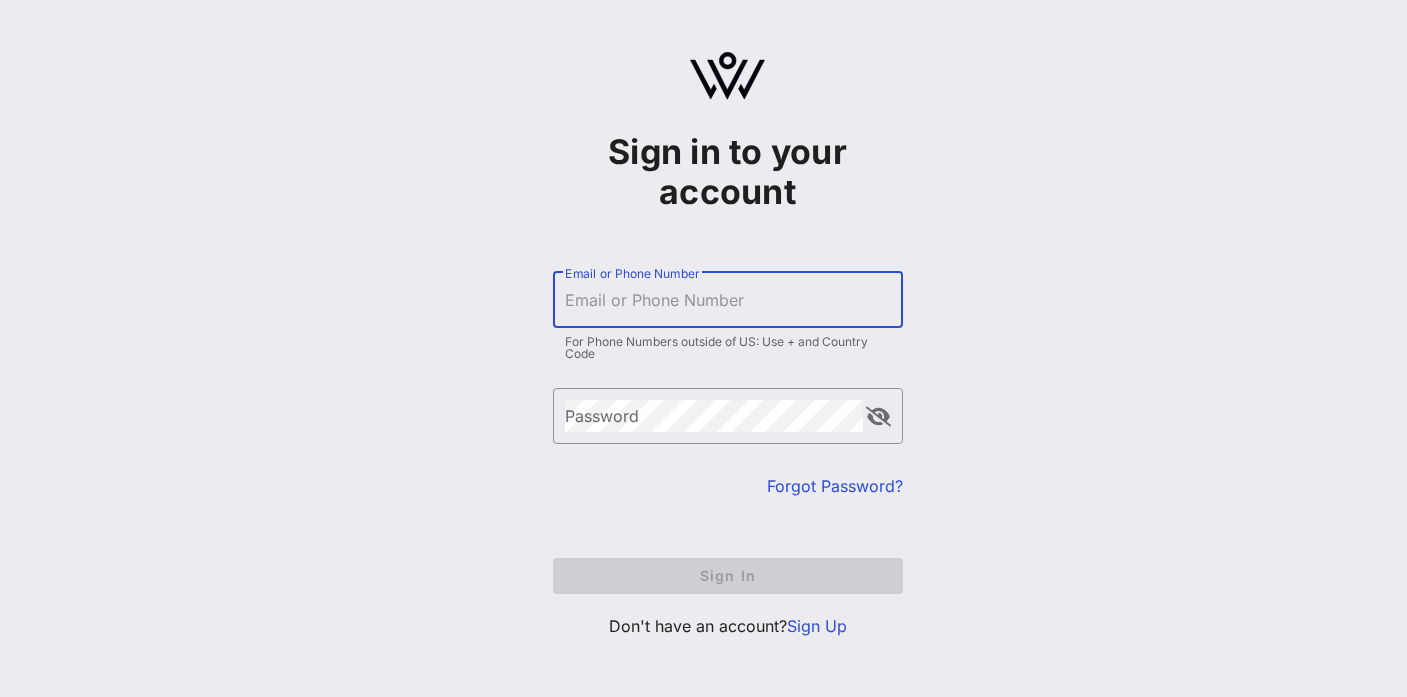 click on "Email or Phone Number" at bounding box center [728, 300] 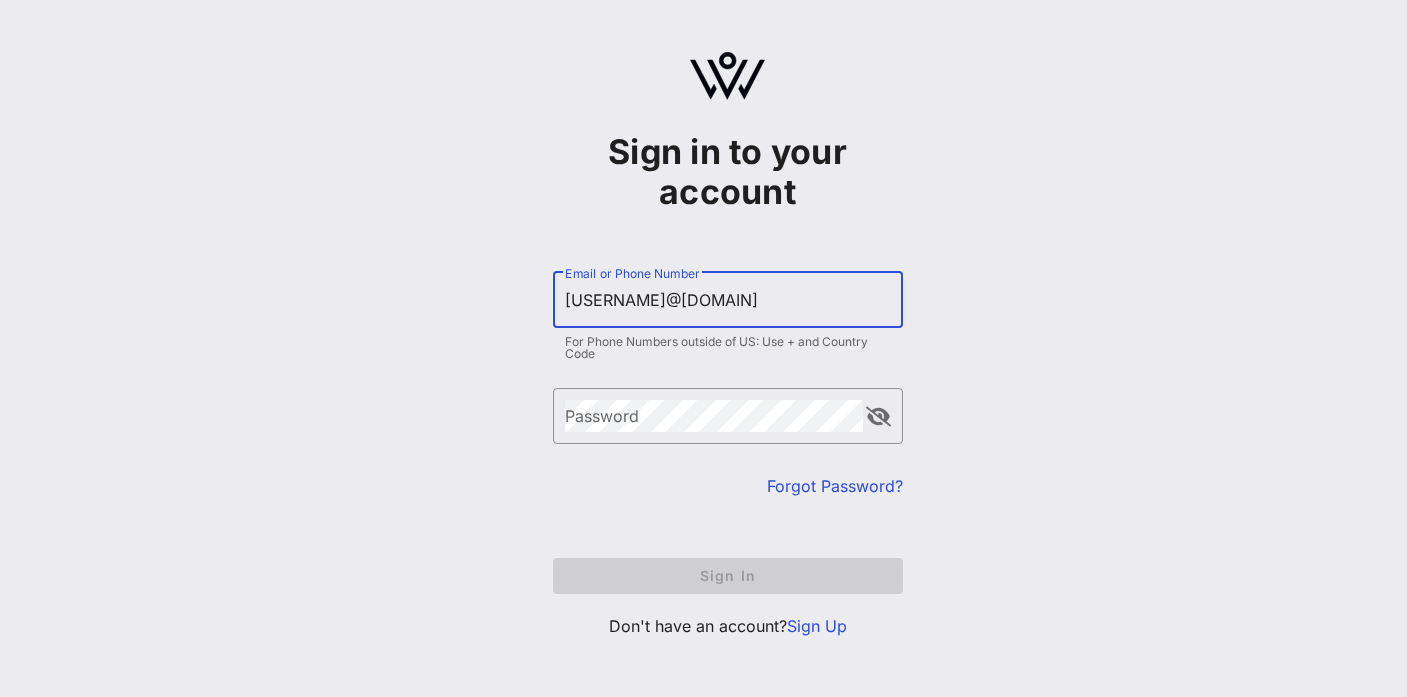 type on "[USERNAME]@[DOMAIN]" 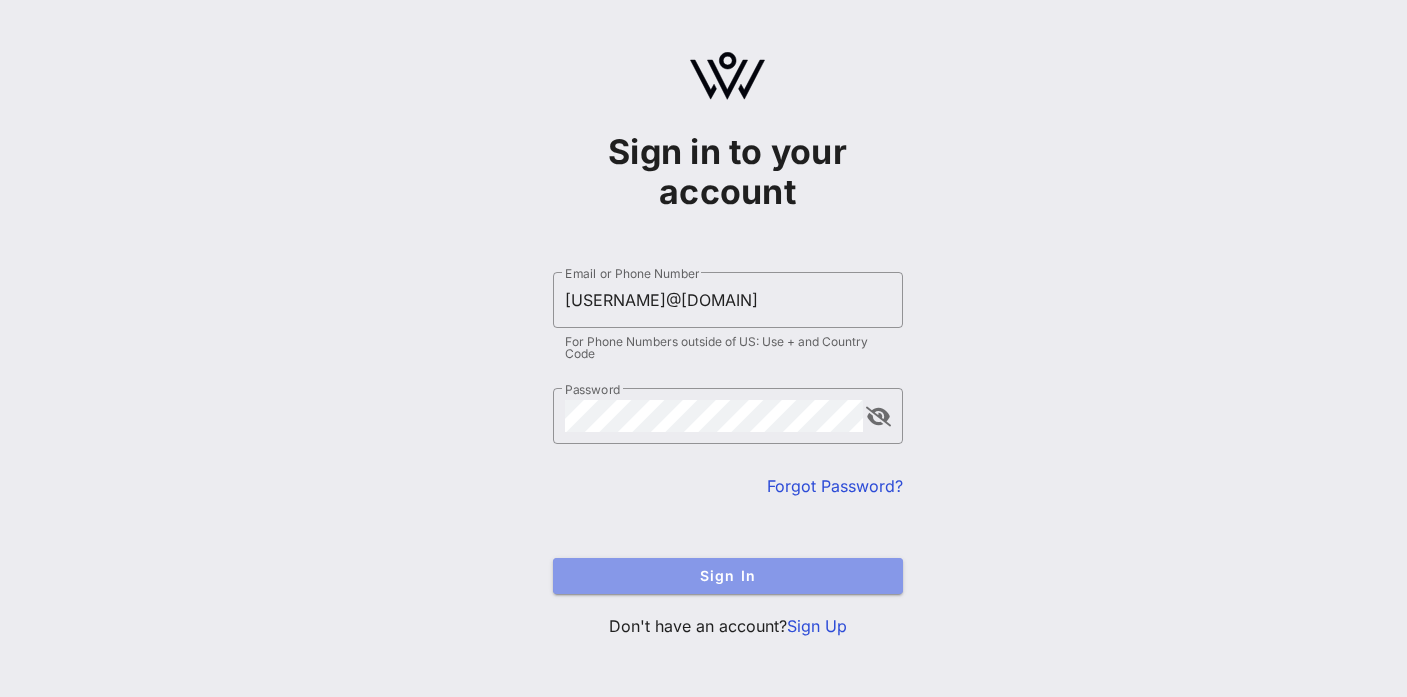 click on "Sign In" at bounding box center (728, 575) 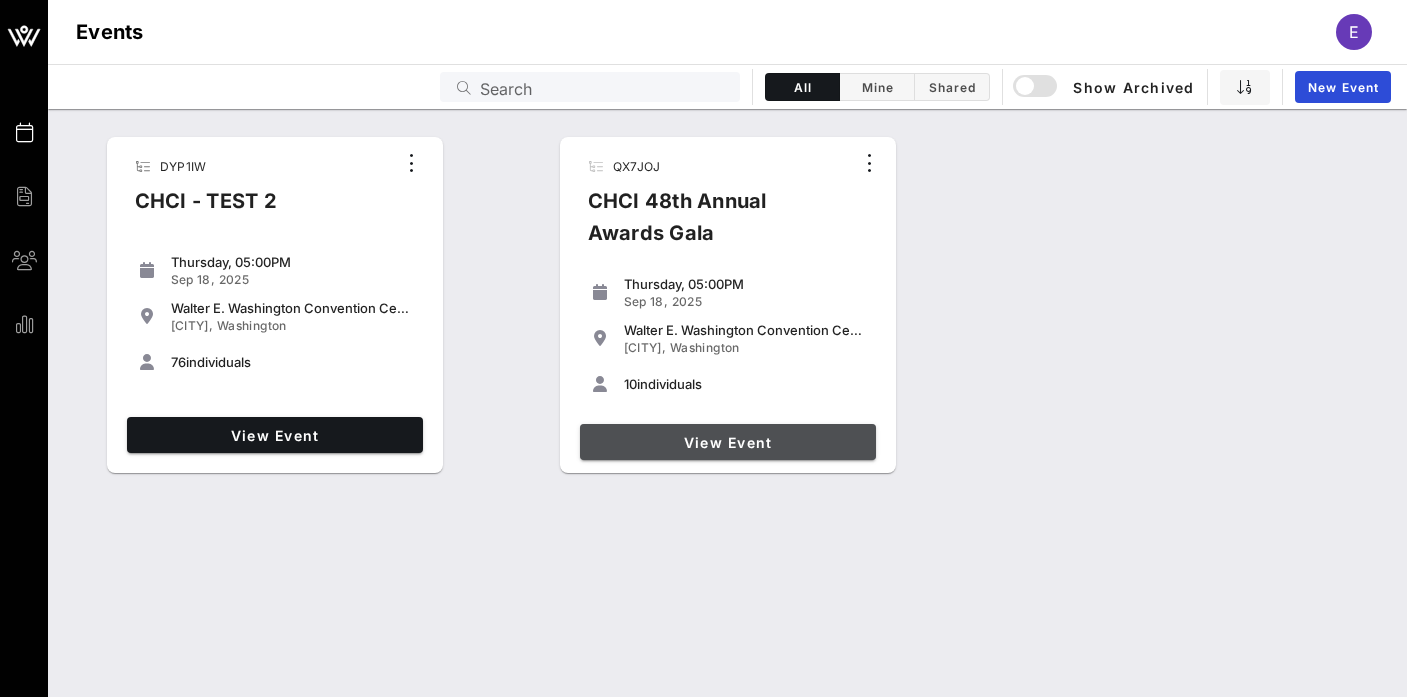 click on "View Event" at bounding box center (728, 442) 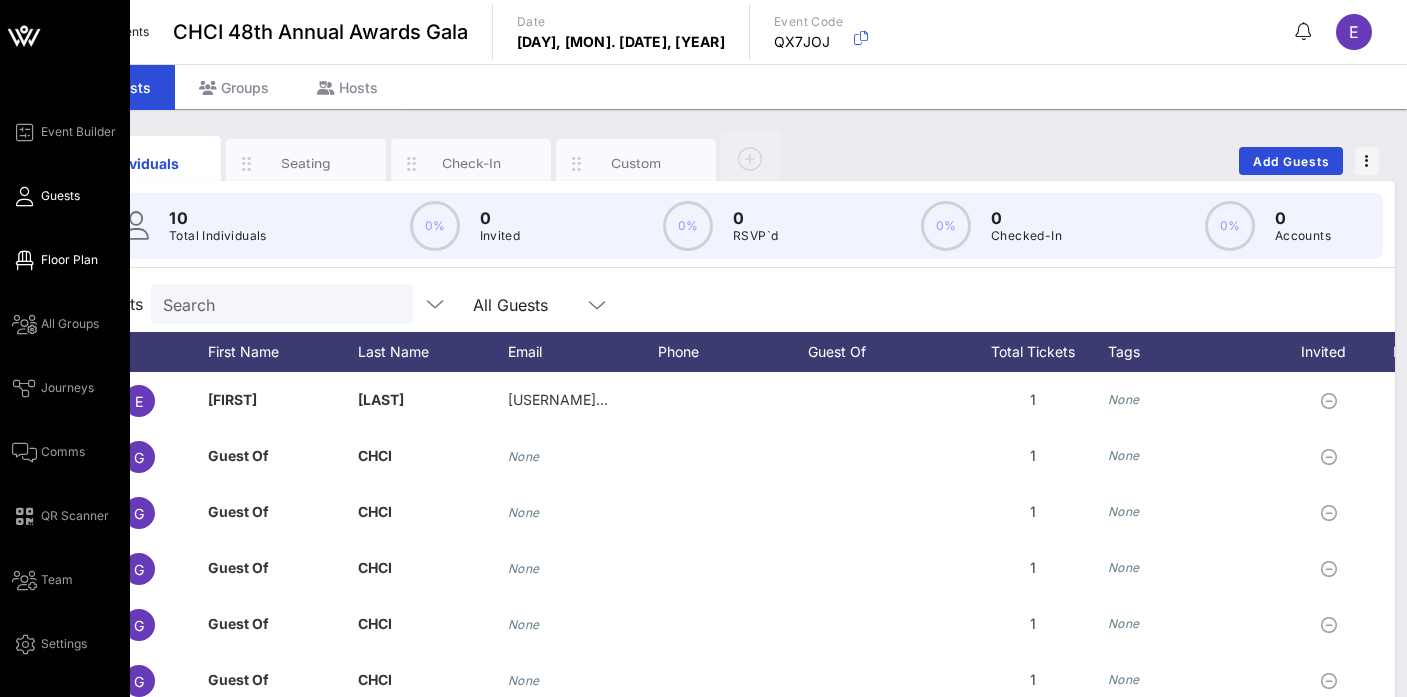 click on "Floor Plan" at bounding box center [69, 260] 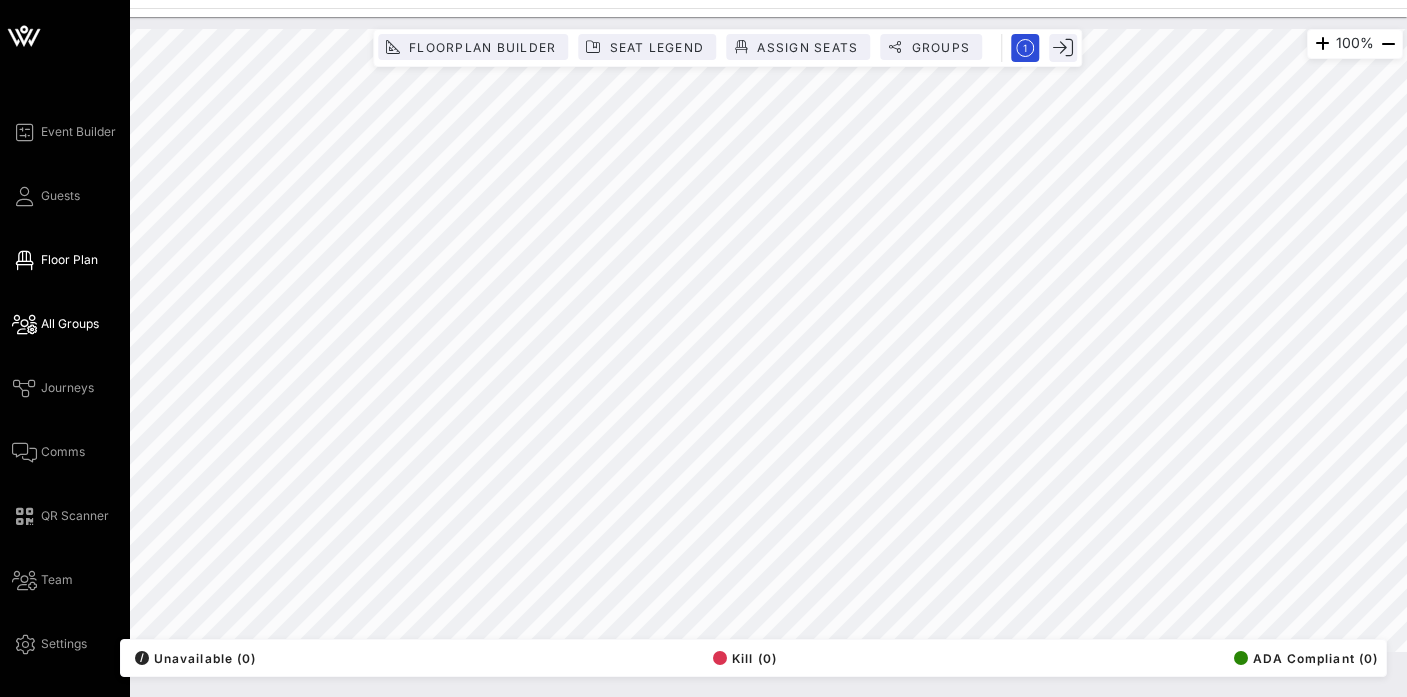 click on "All Groups" at bounding box center [70, 324] 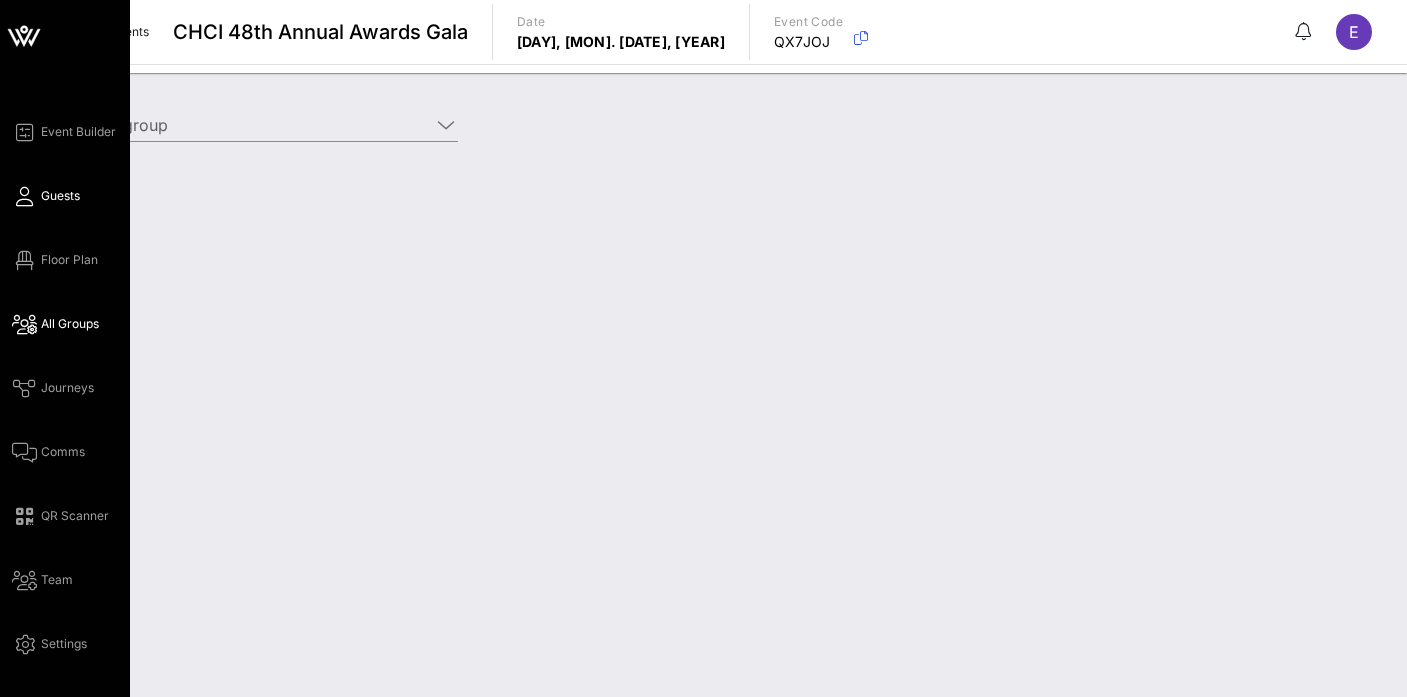 click on "Guests" at bounding box center [60, 196] 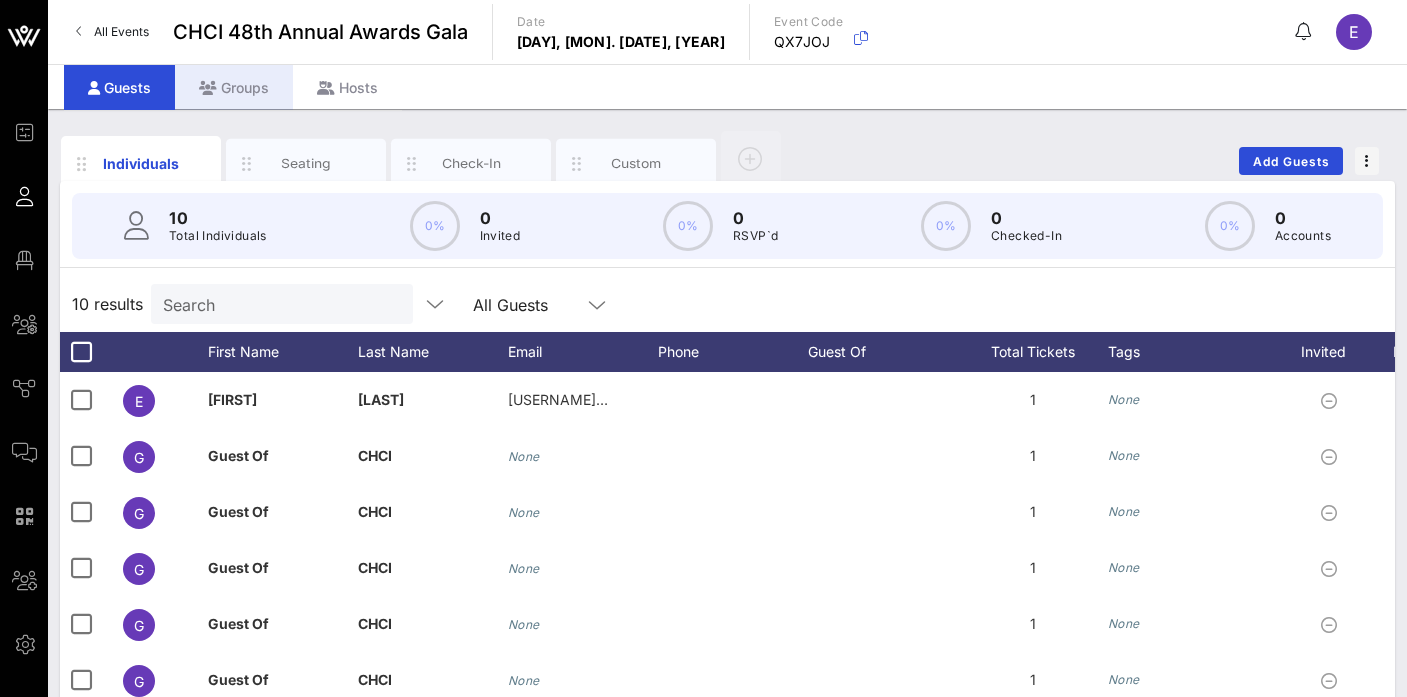 click on "Groups" at bounding box center (234, 87) 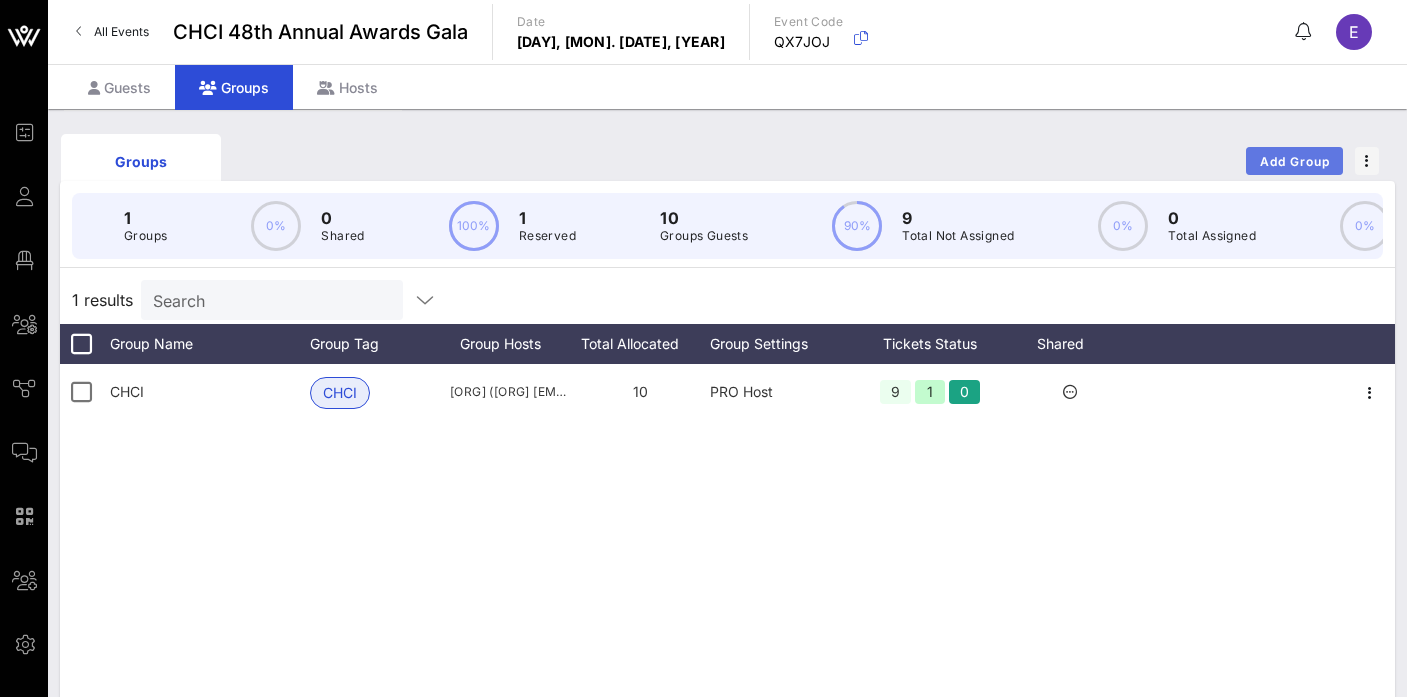 click on "Add Group" at bounding box center (1295, 161) 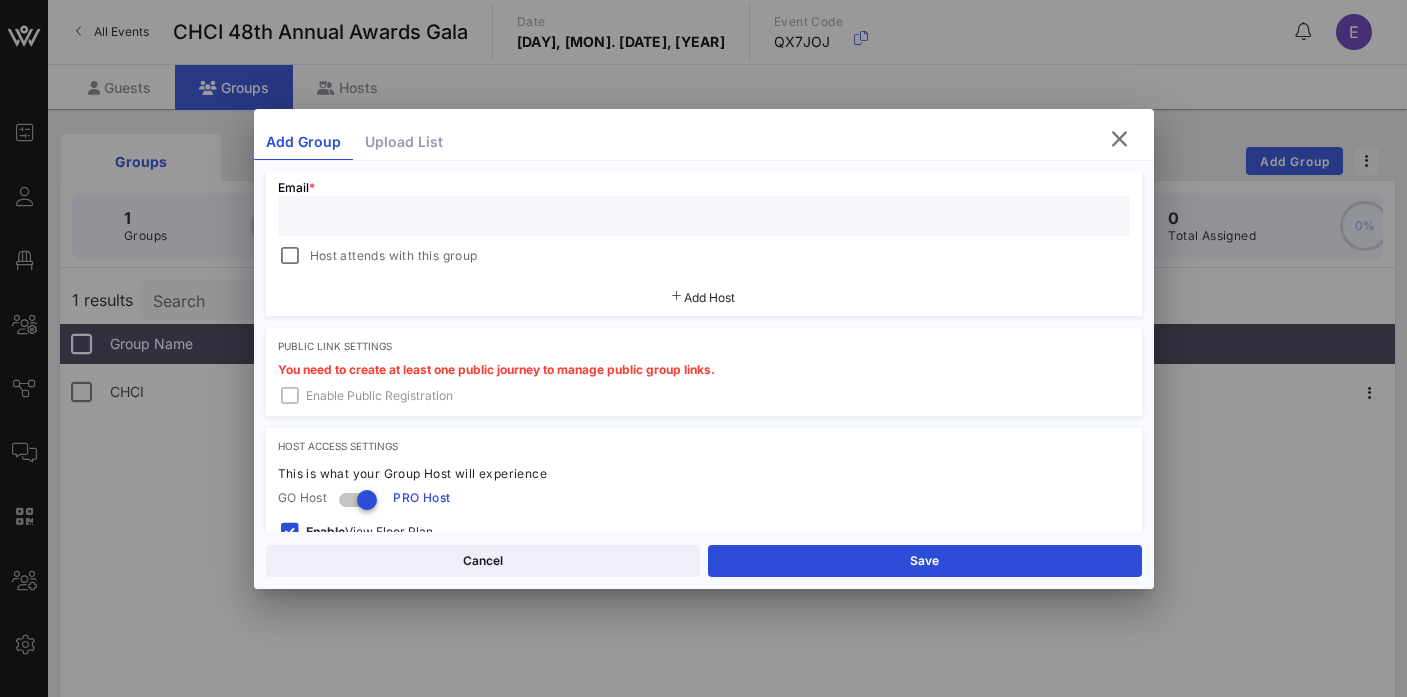 scroll, scrollTop: 0, scrollLeft: 0, axis: both 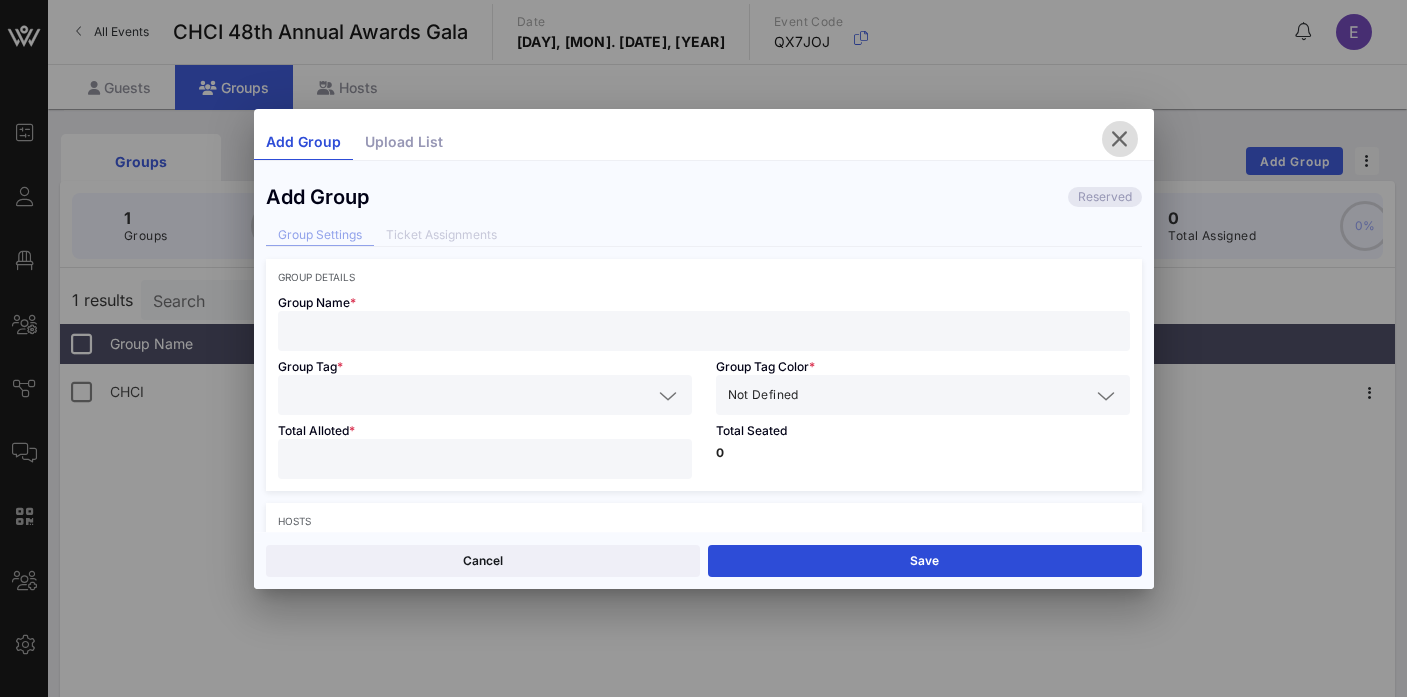 click at bounding box center (1120, 139) 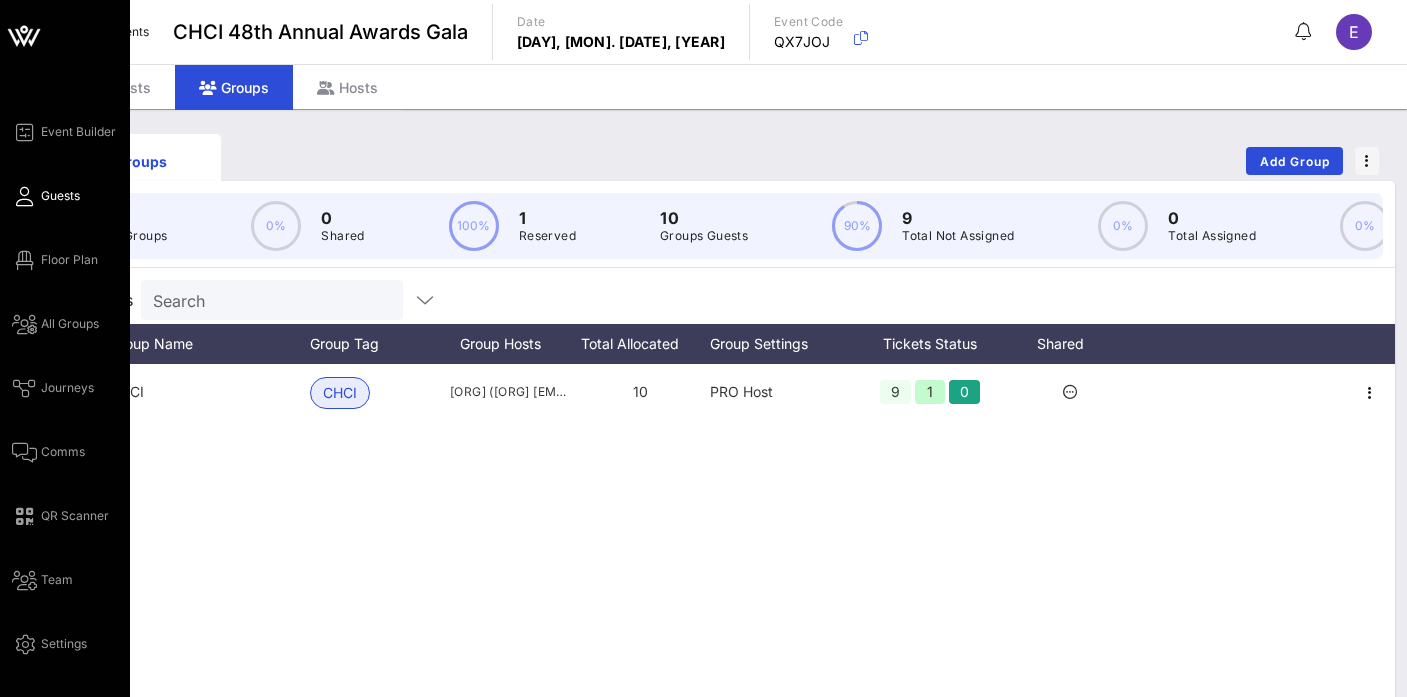 click on "Guests" at bounding box center [60, 196] 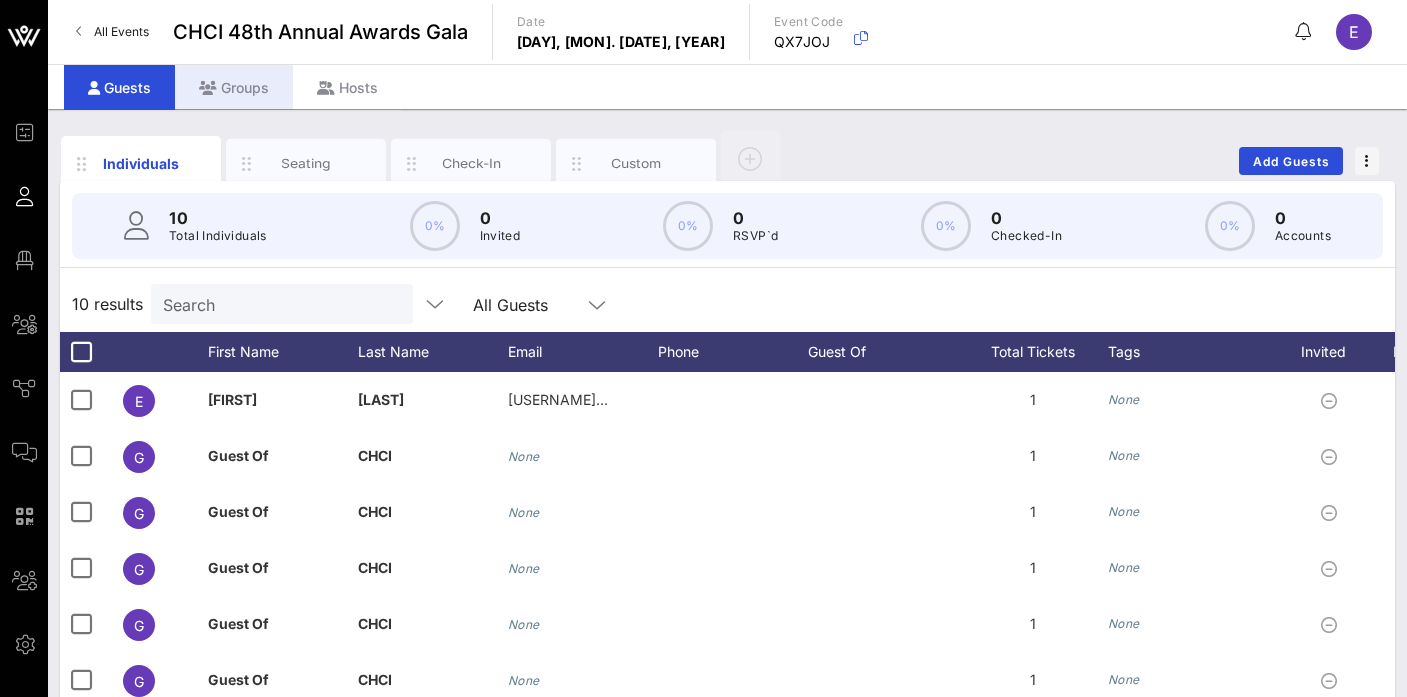 click on "Groups" at bounding box center [234, 87] 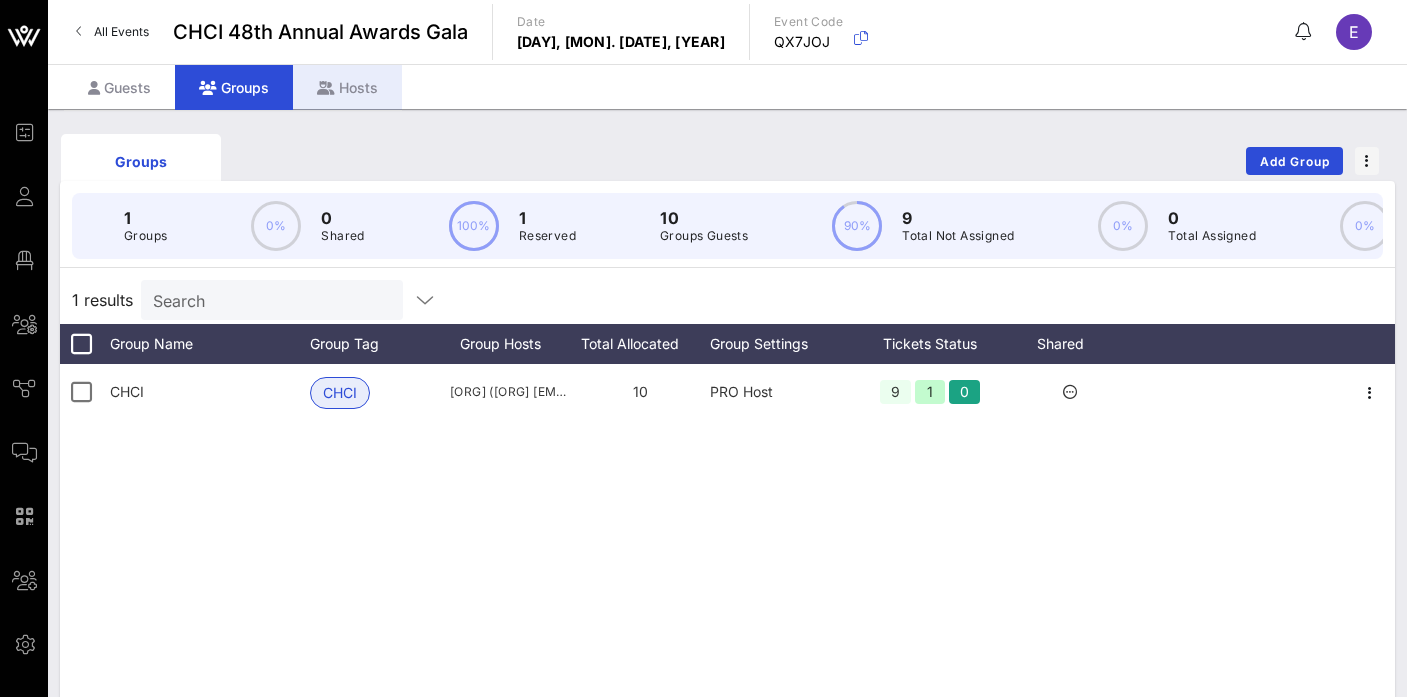click on "Hosts" at bounding box center [347, 87] 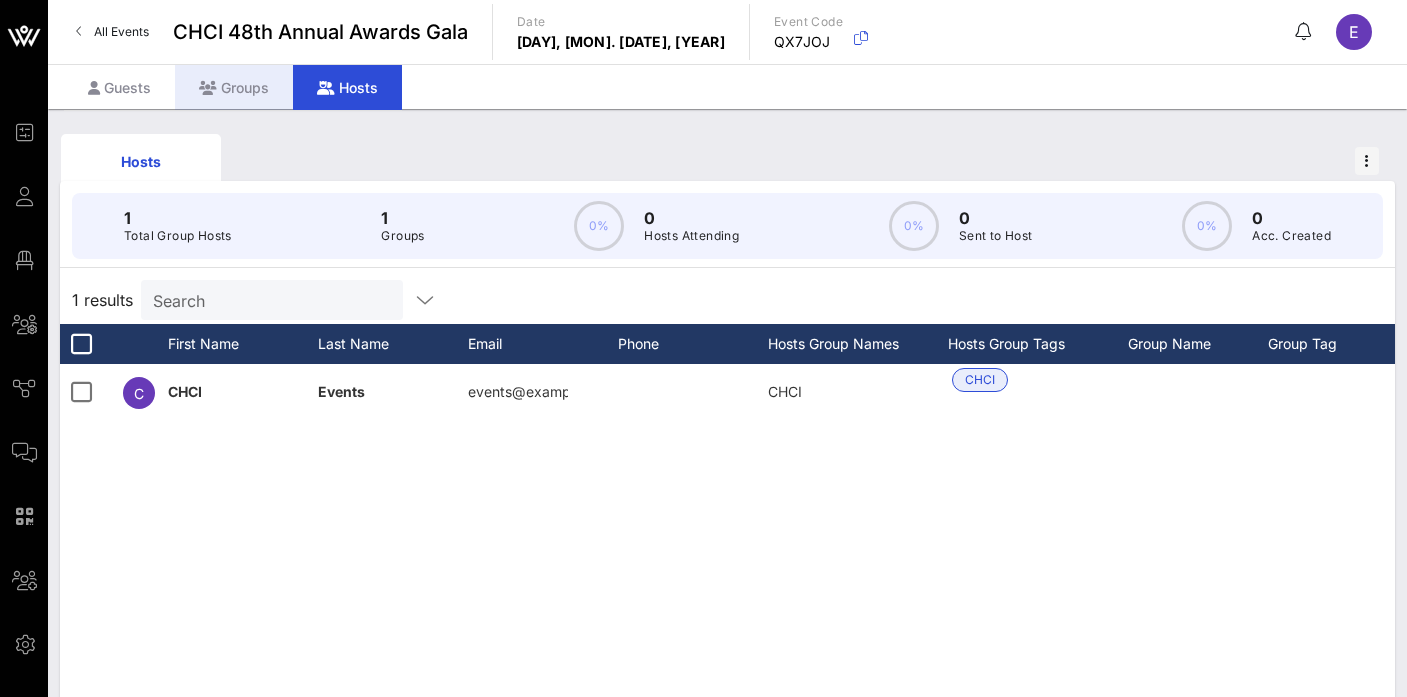 click on "Groups" at bounding box center (234, 87) 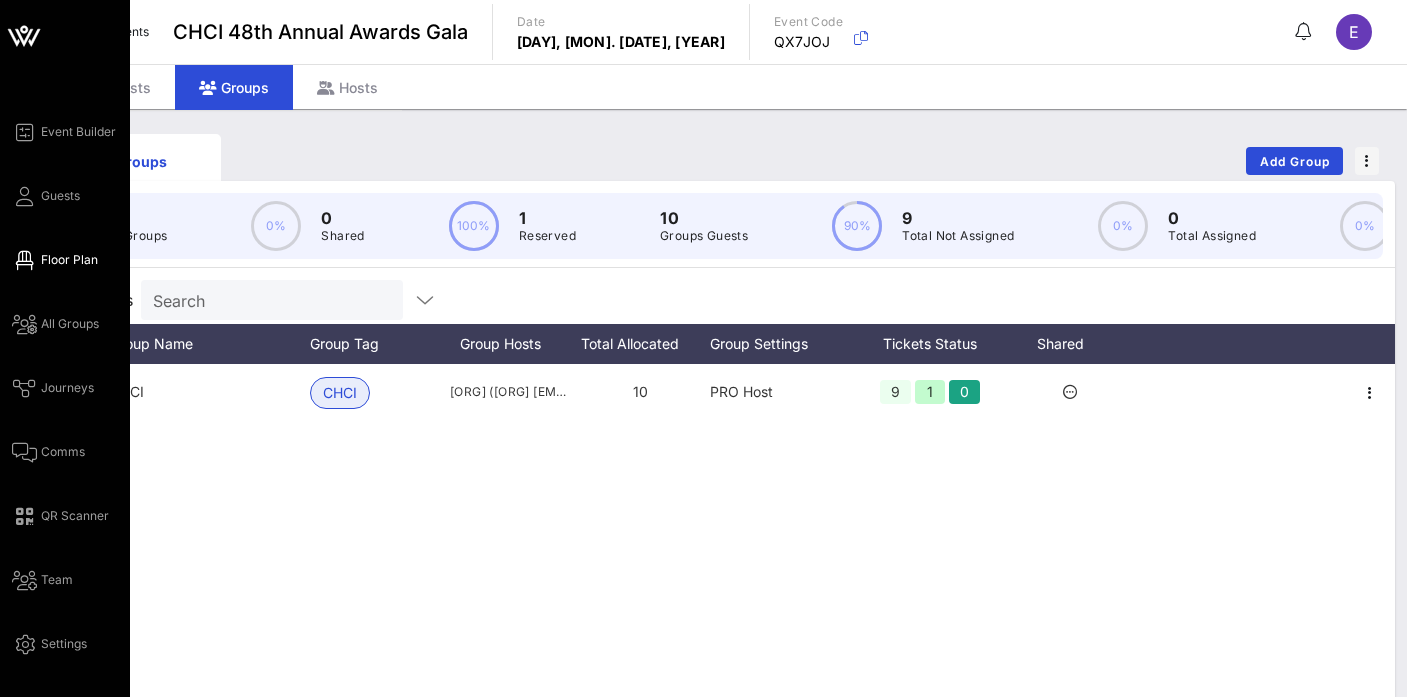 click on "Floor Plan" at bounding box center [55, 260] 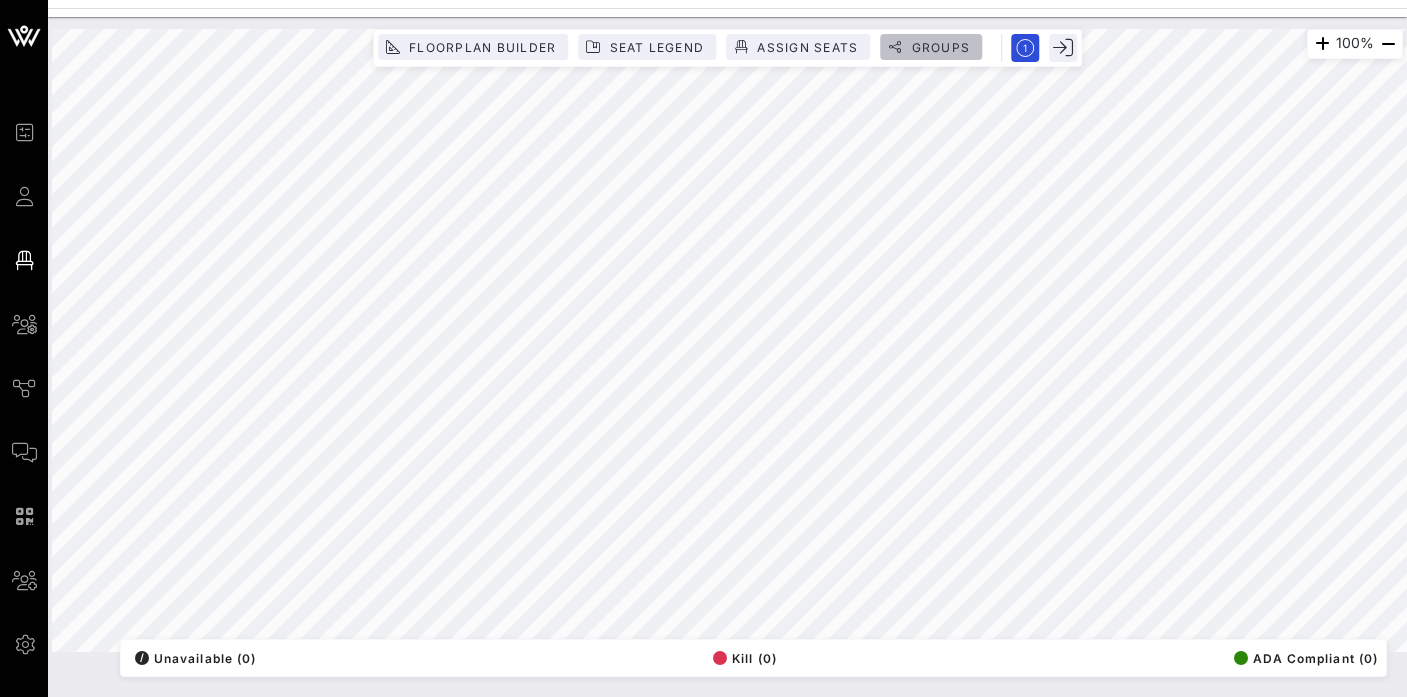 click on "Groups" at bounding box center (482, 47) 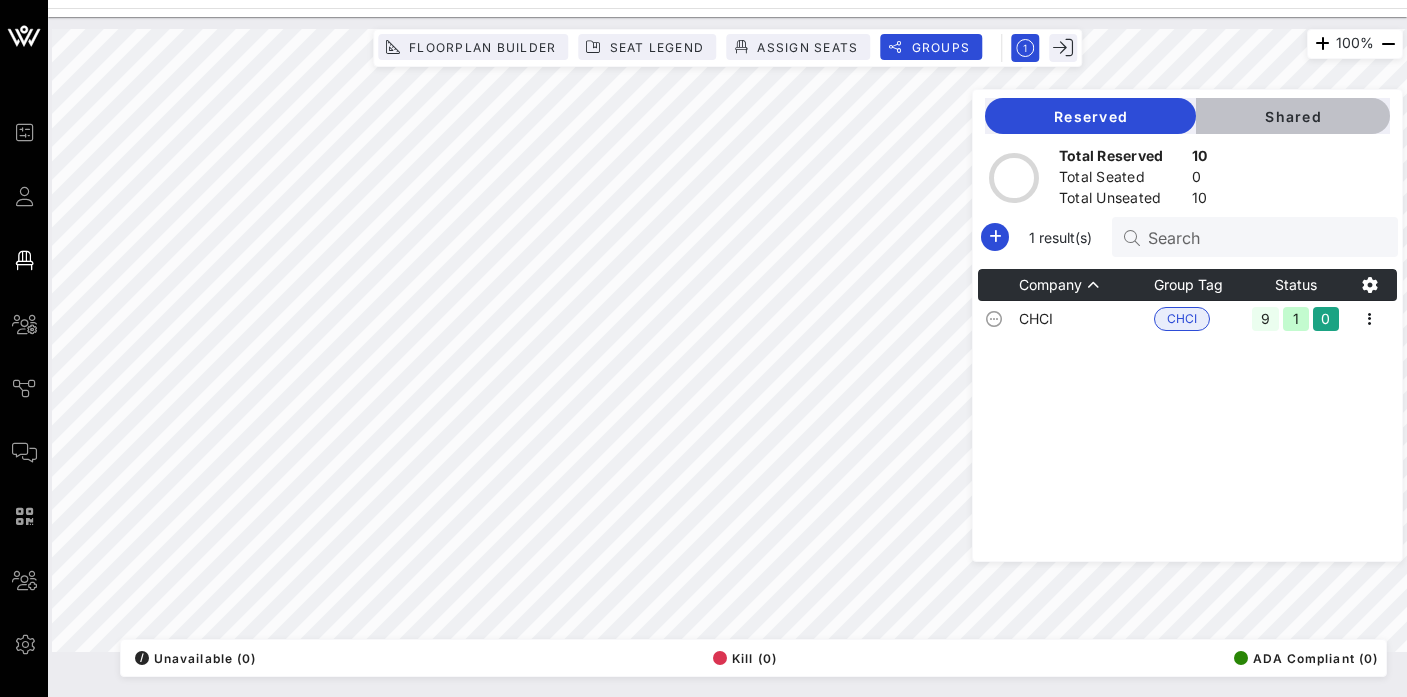 click on "Shared" at bounding box center (1293, 116) 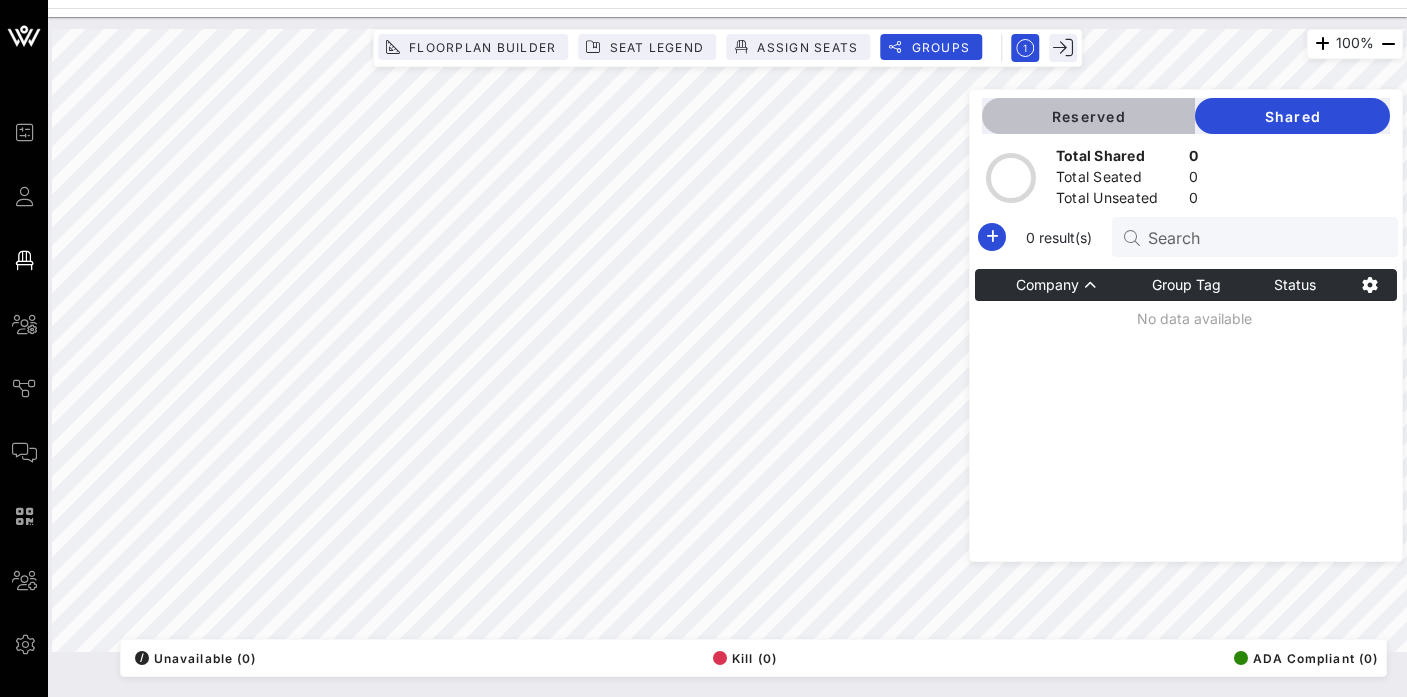 click on "Reserved" at bounding box center (1088, 116) 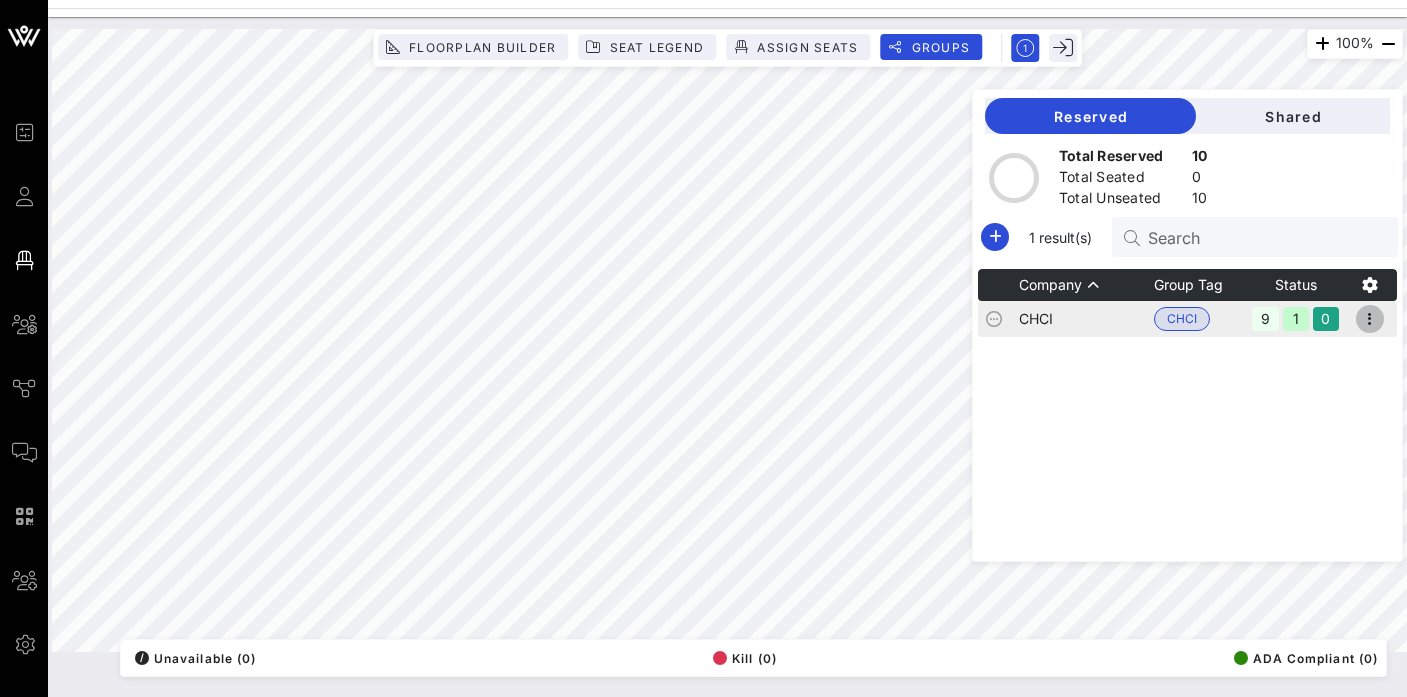 click at bounding box center (1370, 319) 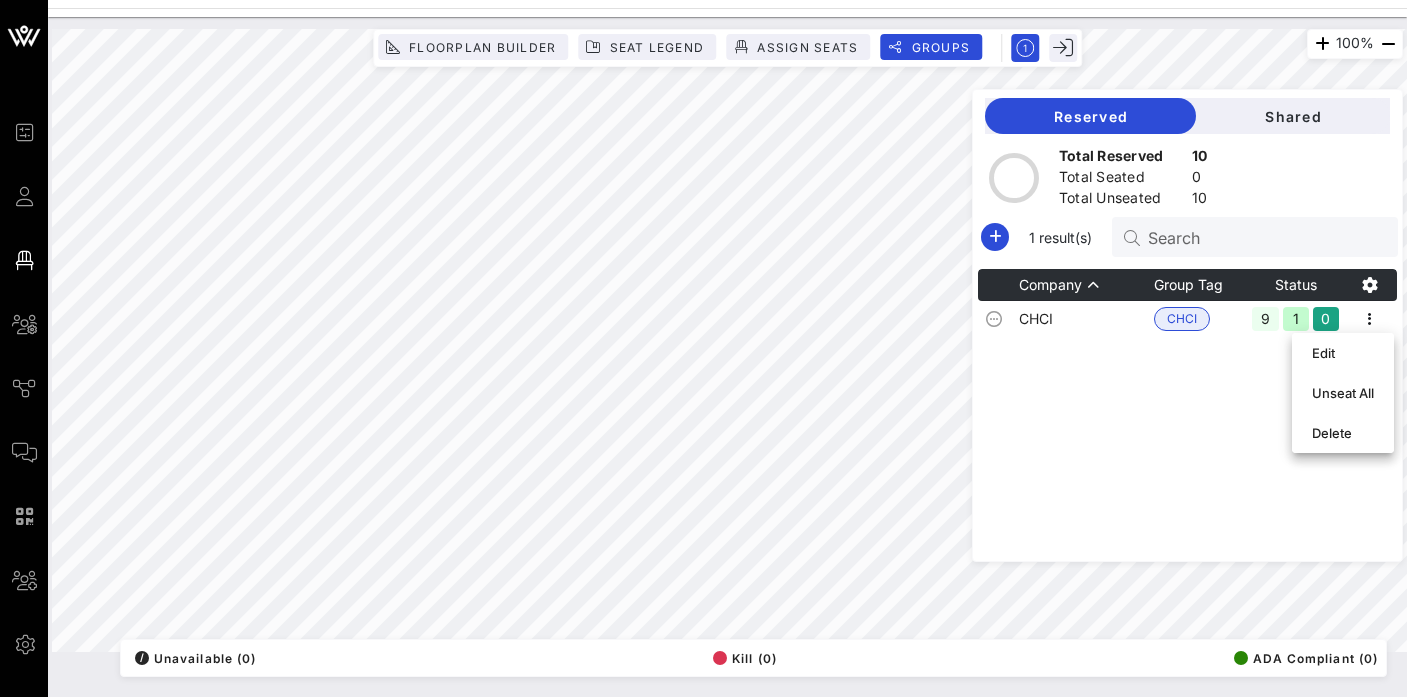 click on "Company Group Tag
Status
CHCI
CHCI
9   1   0" at bounding box center [1187, 415] 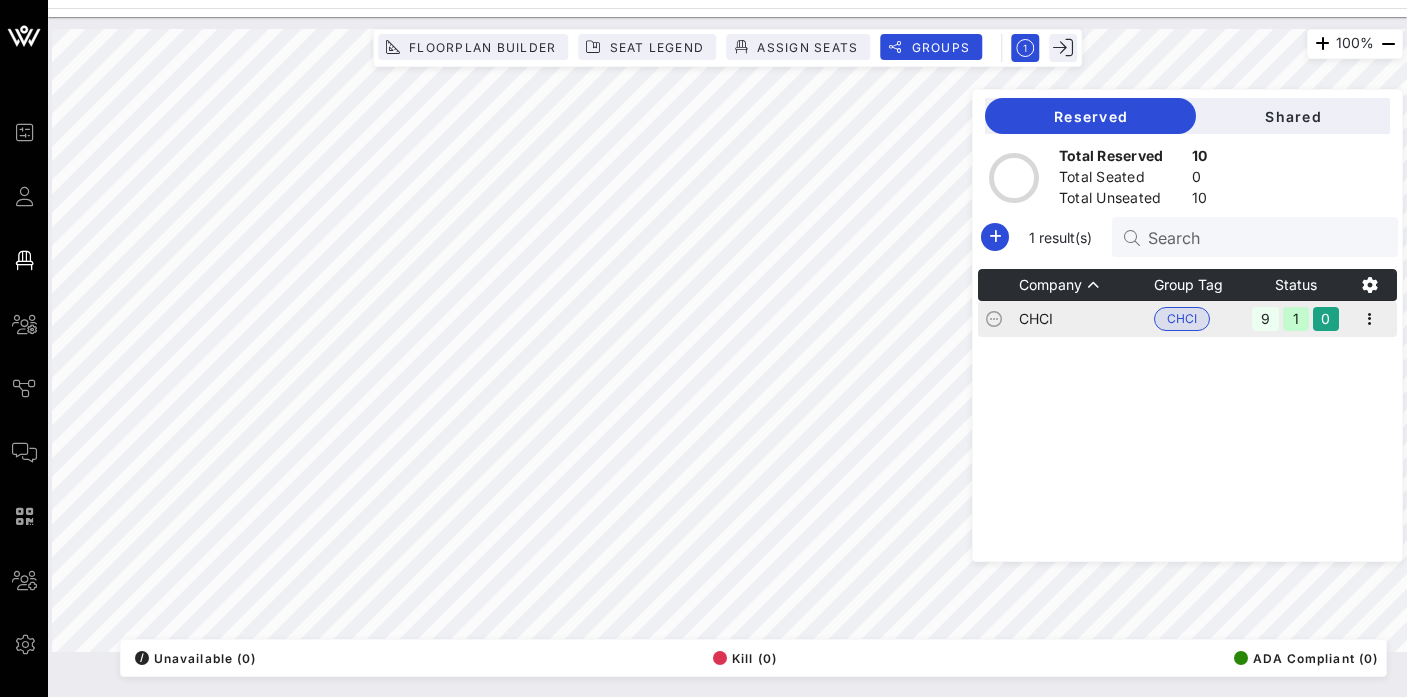 click on "CHCI" at bounding box center [1086, 319] 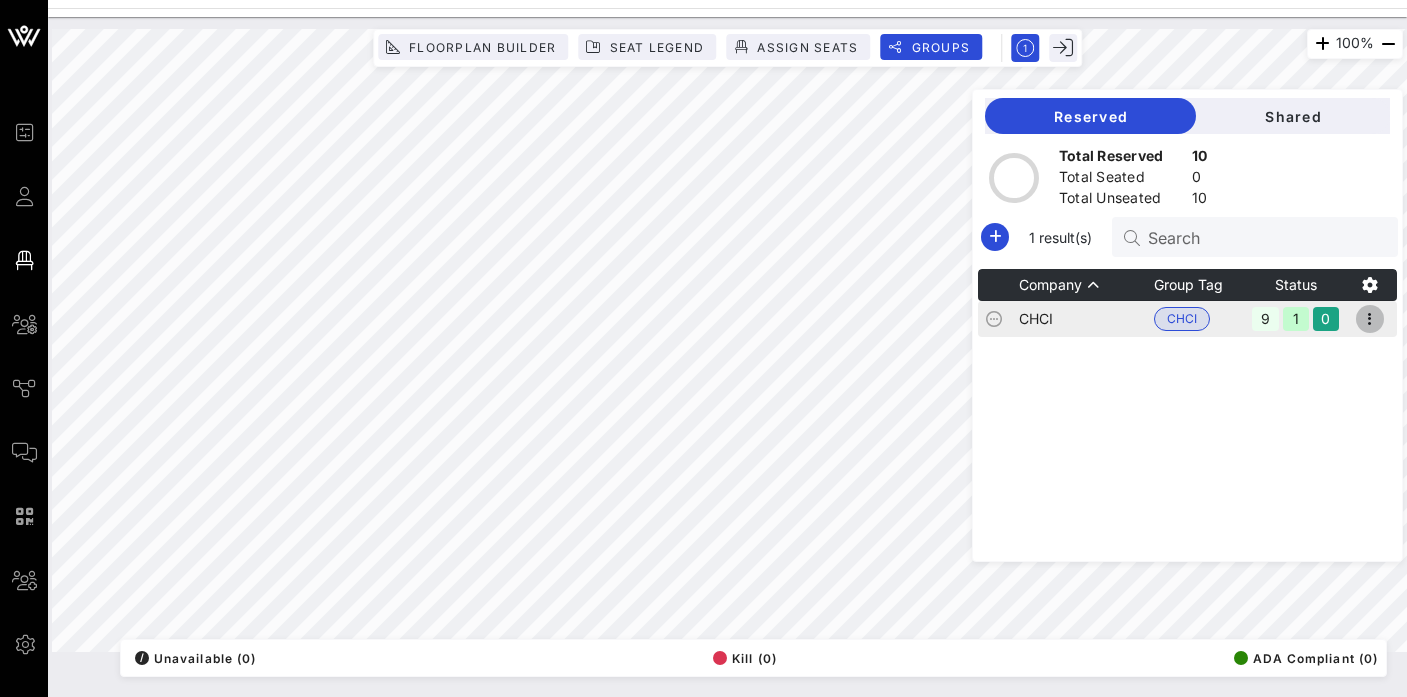 click at bounding box center [1370, 319] 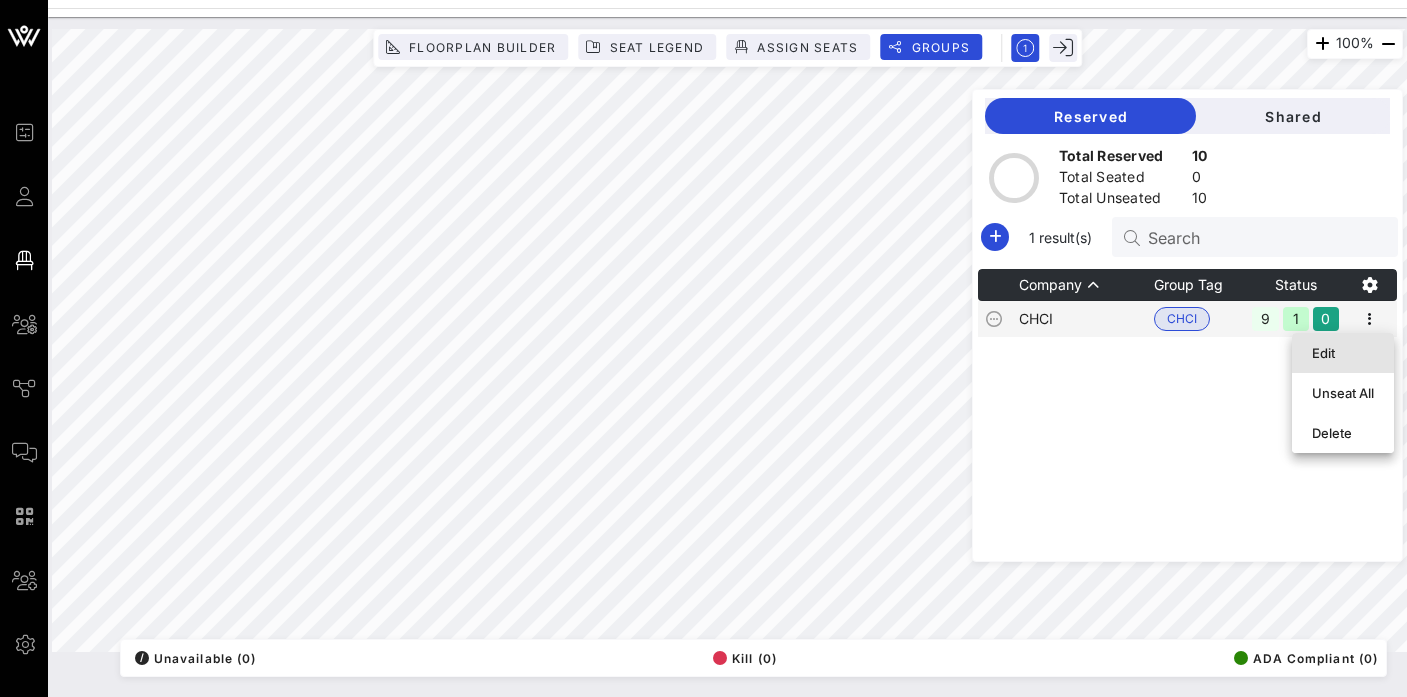 click on "Edit" at bounding box center [1343, 353] 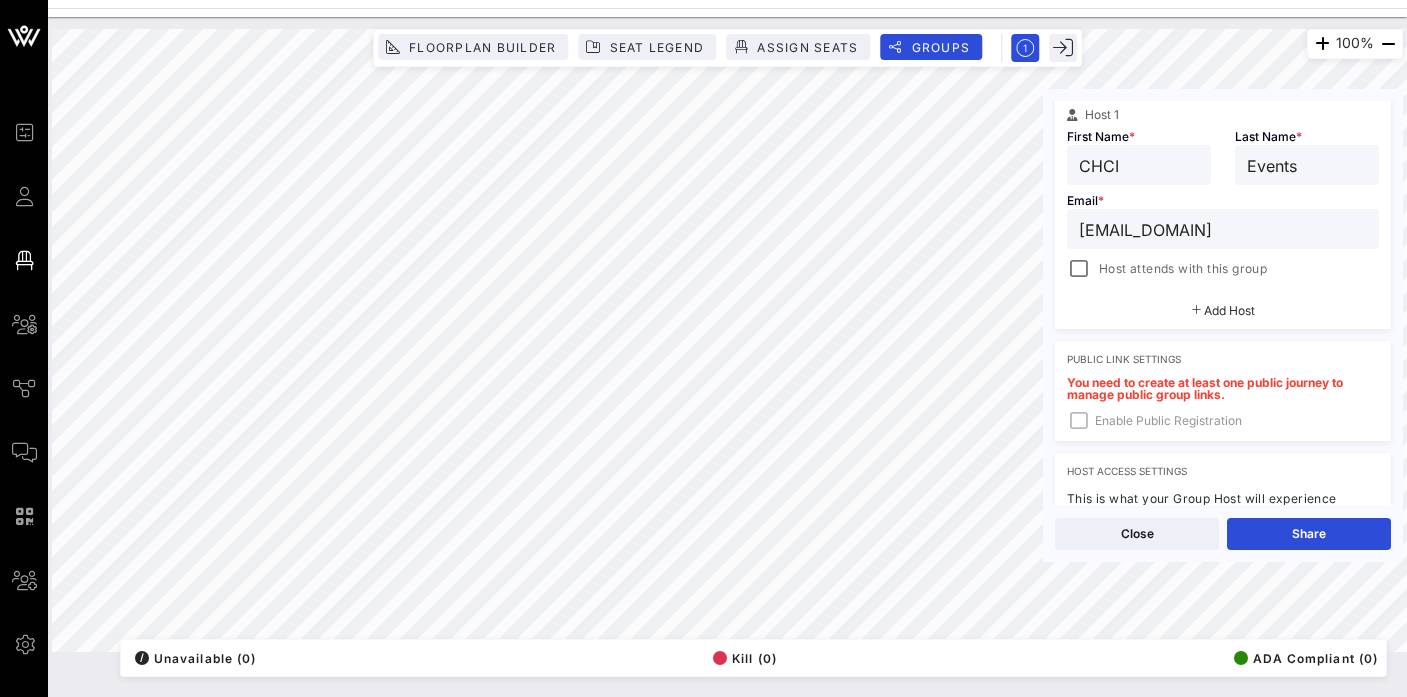 scroll, scrollTop: 0, scrollLeft: 0, axis: both 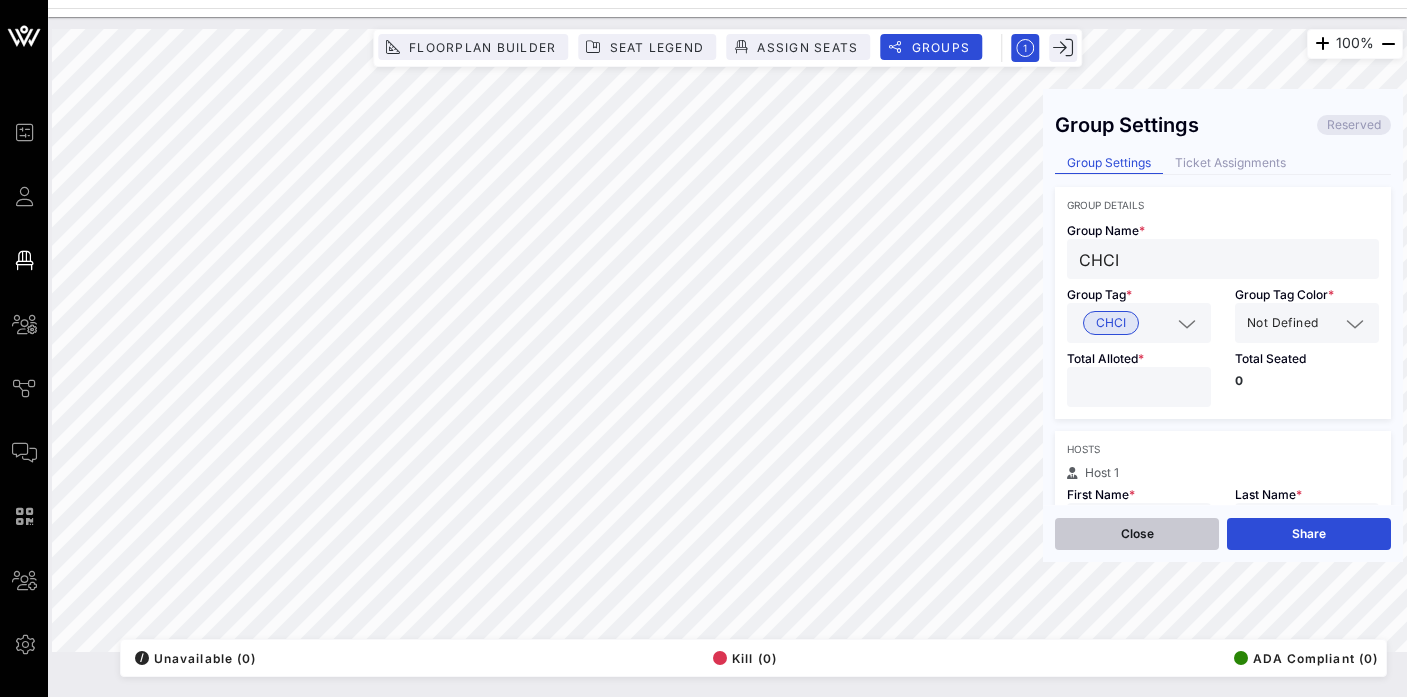 click on "Close" at bounding box center [1137, 534] 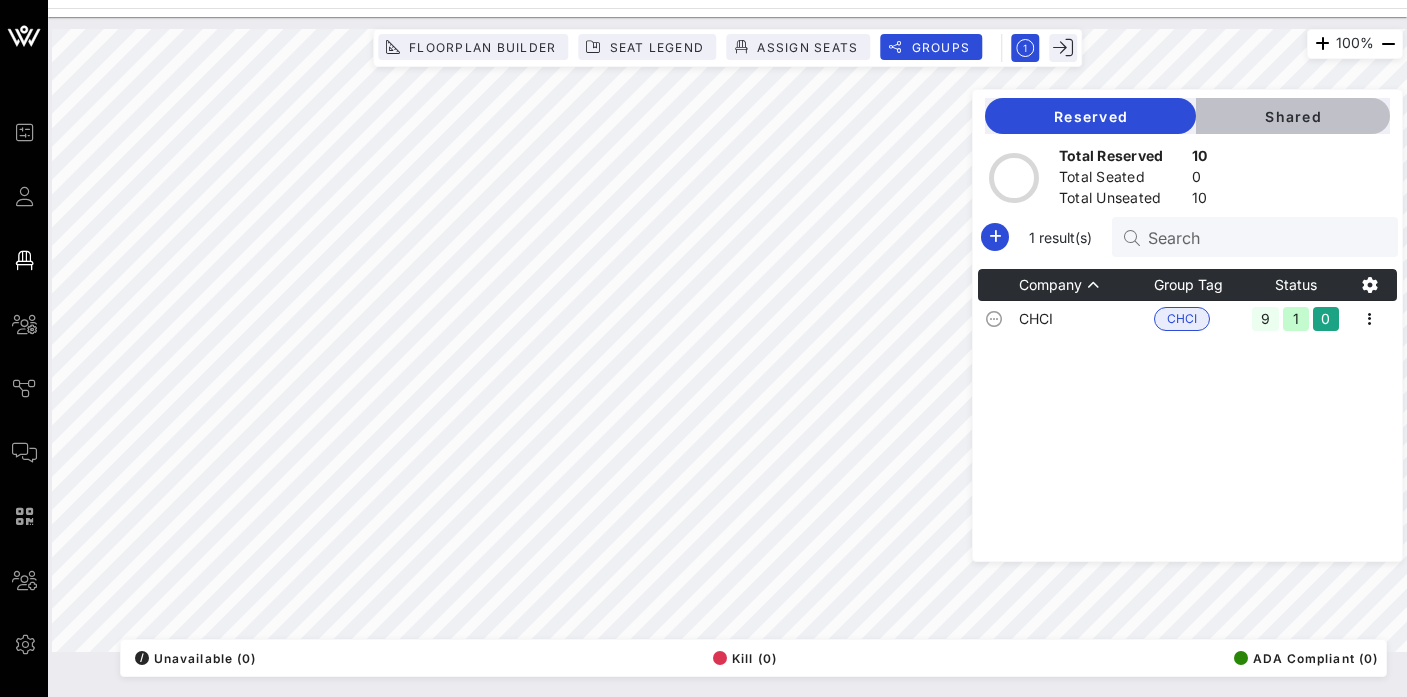 click on "Shared" at bounding box center [1293, 116] 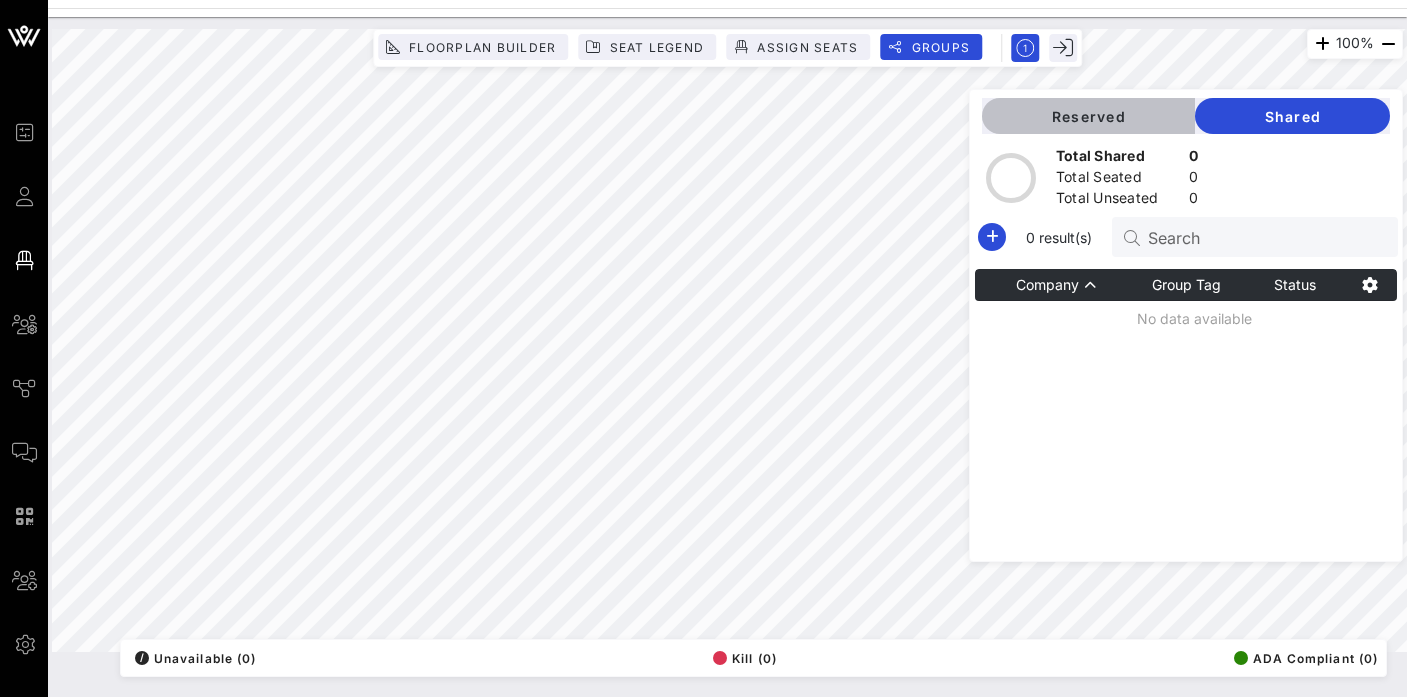 click on "Reserved" at bounding box center (1088, 116) 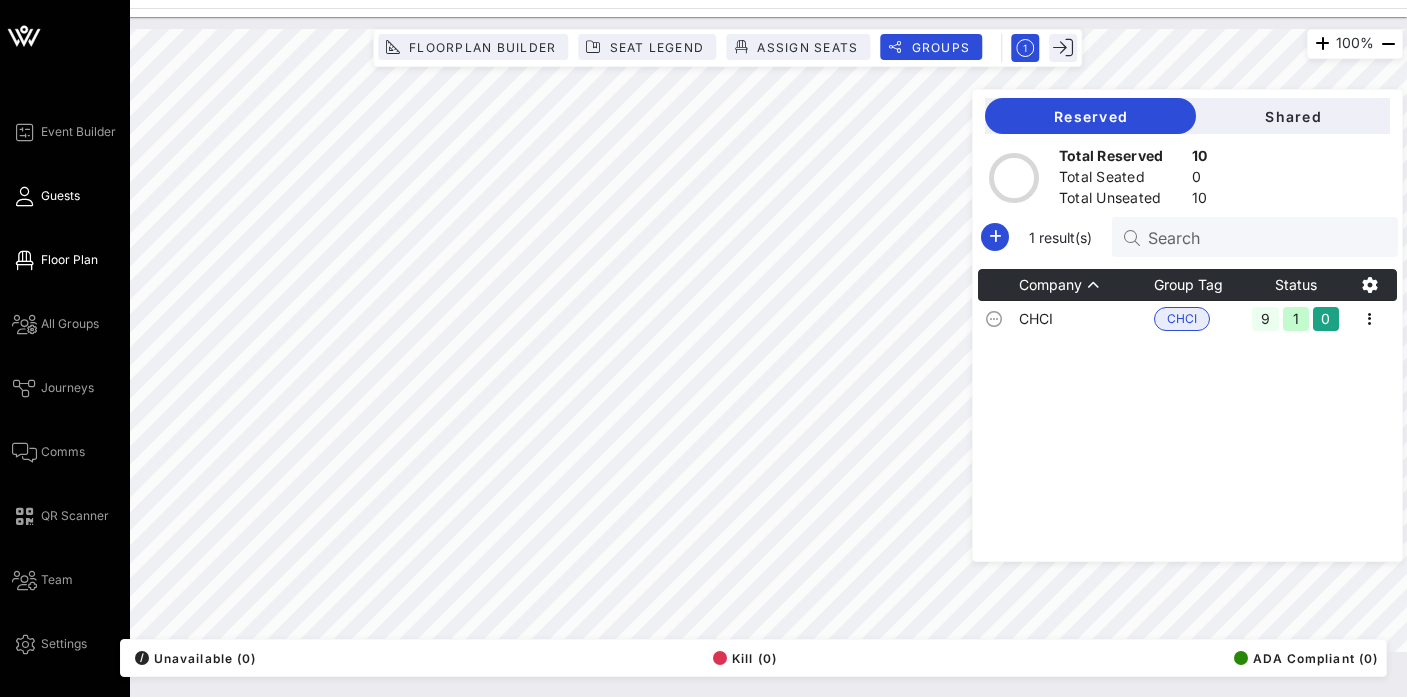click on "Guests" at bounding box center [60, 196] 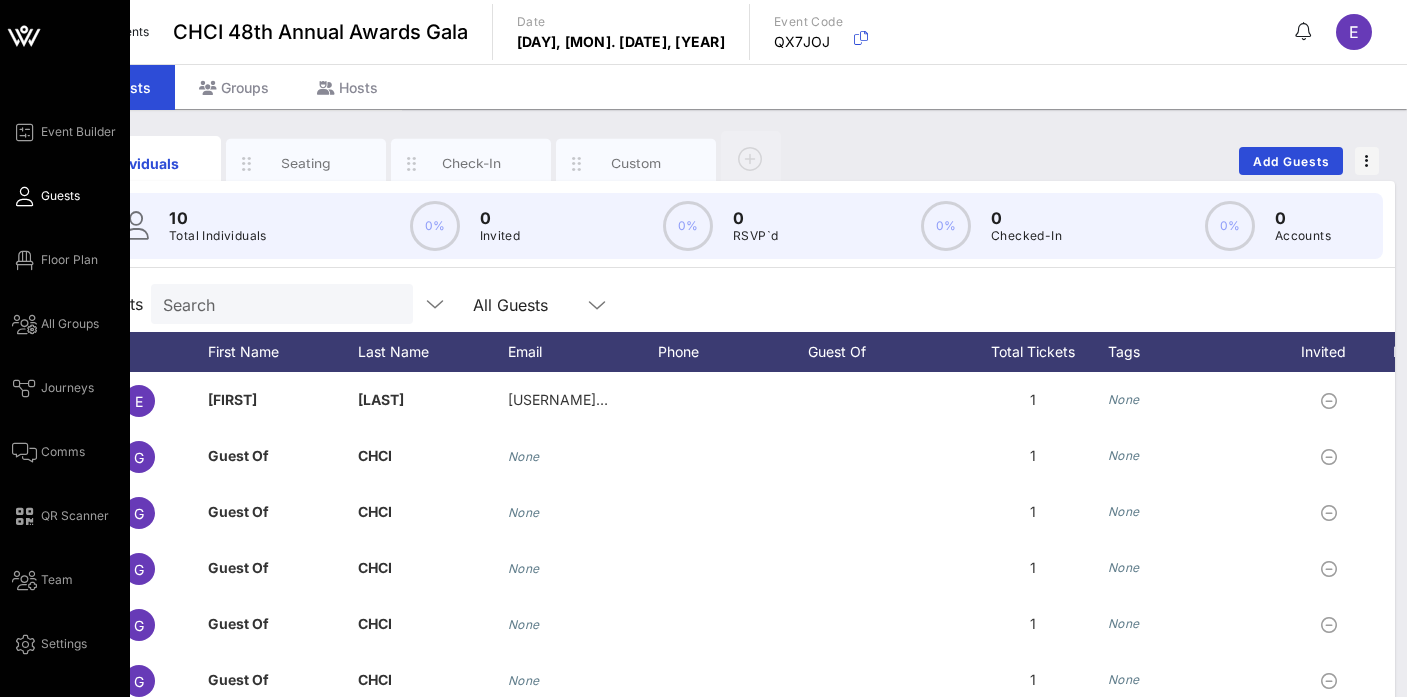 click on "Guests" at bounding box center [60, 196] 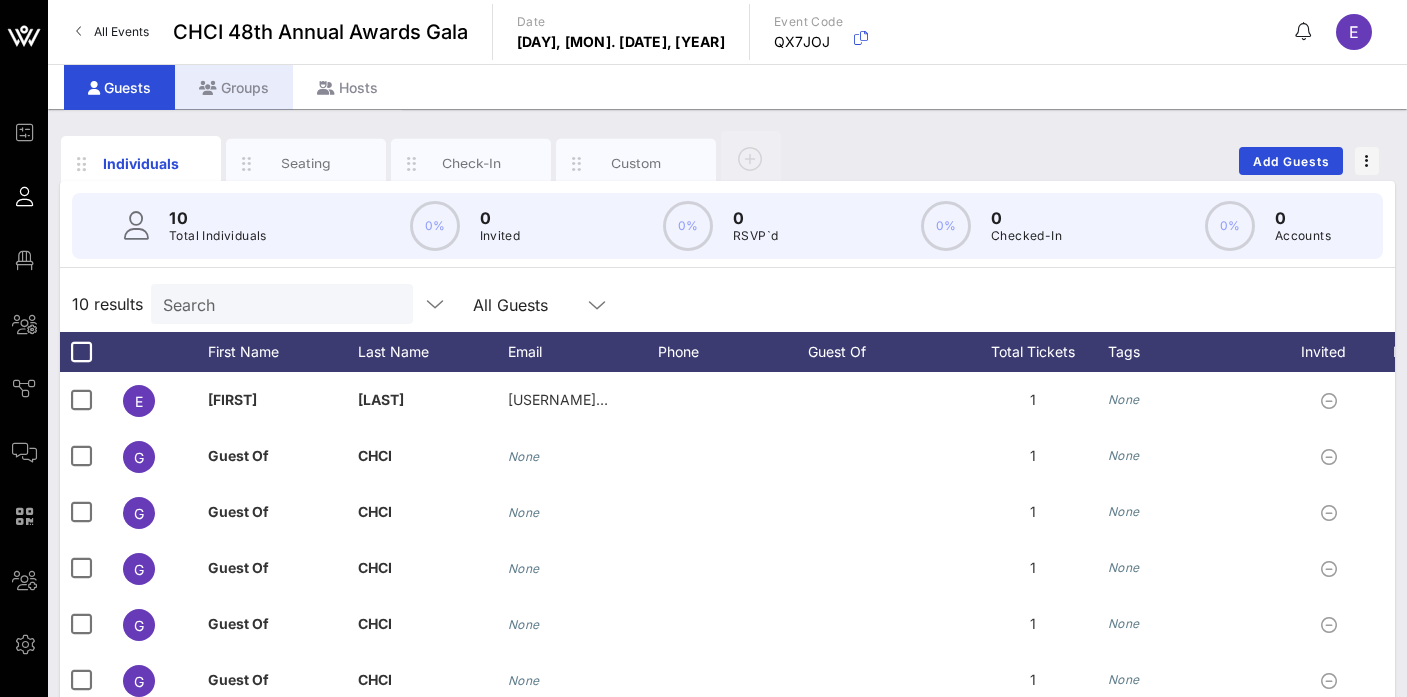 click on "Groups" at bounding box center [234, 87] 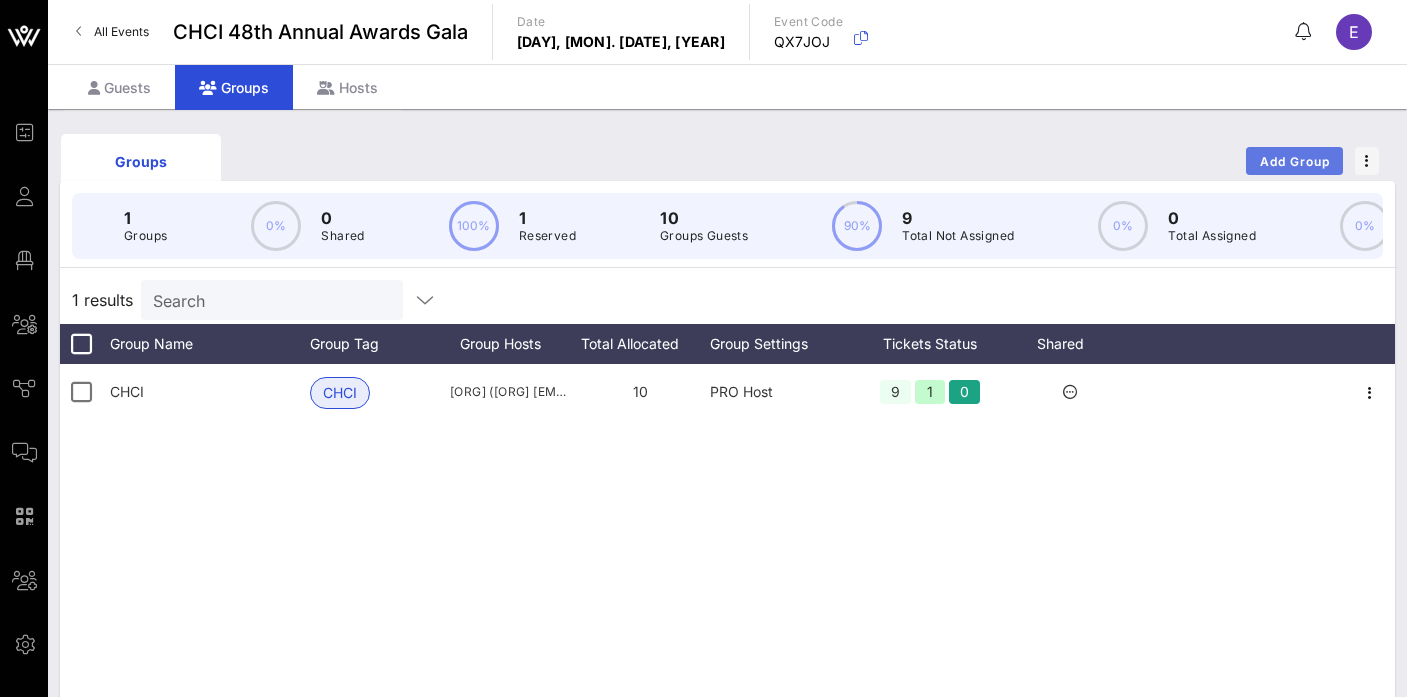 click on "Add Group" at bounding box center (1295, 161) 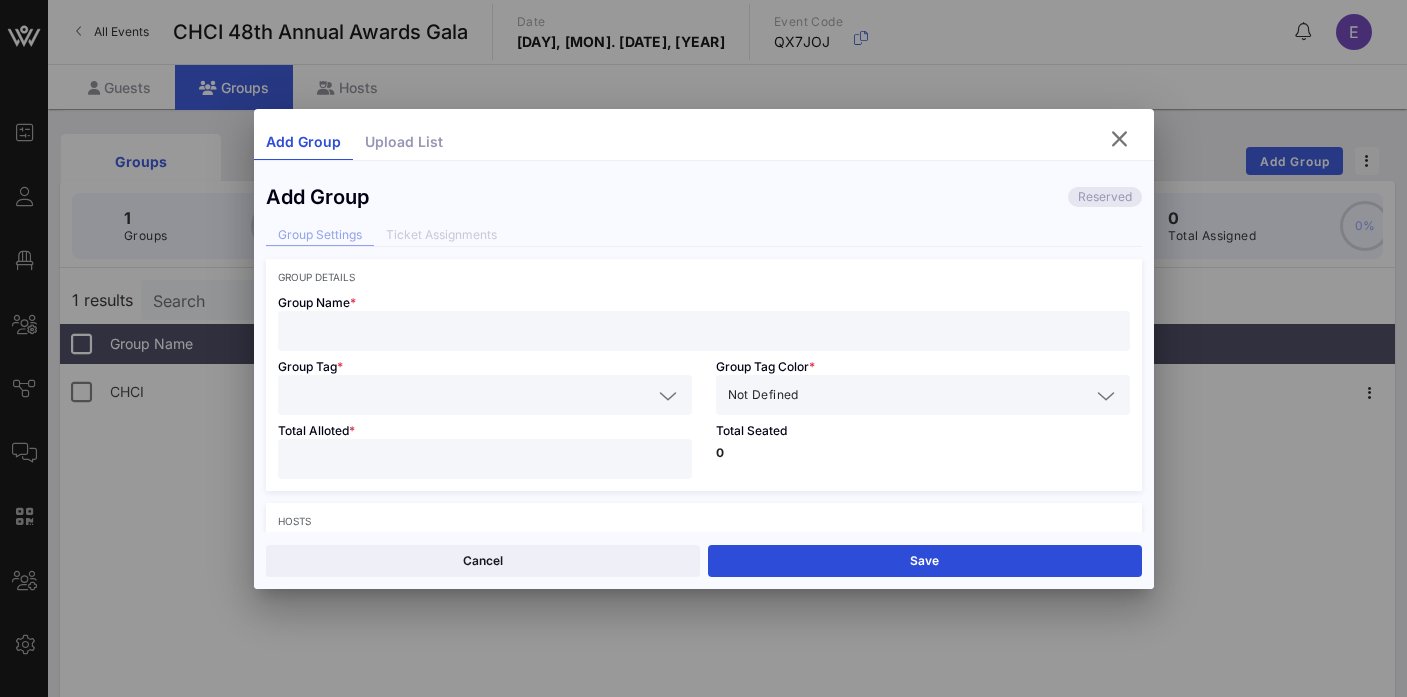 click at bounding box center [704, 331] 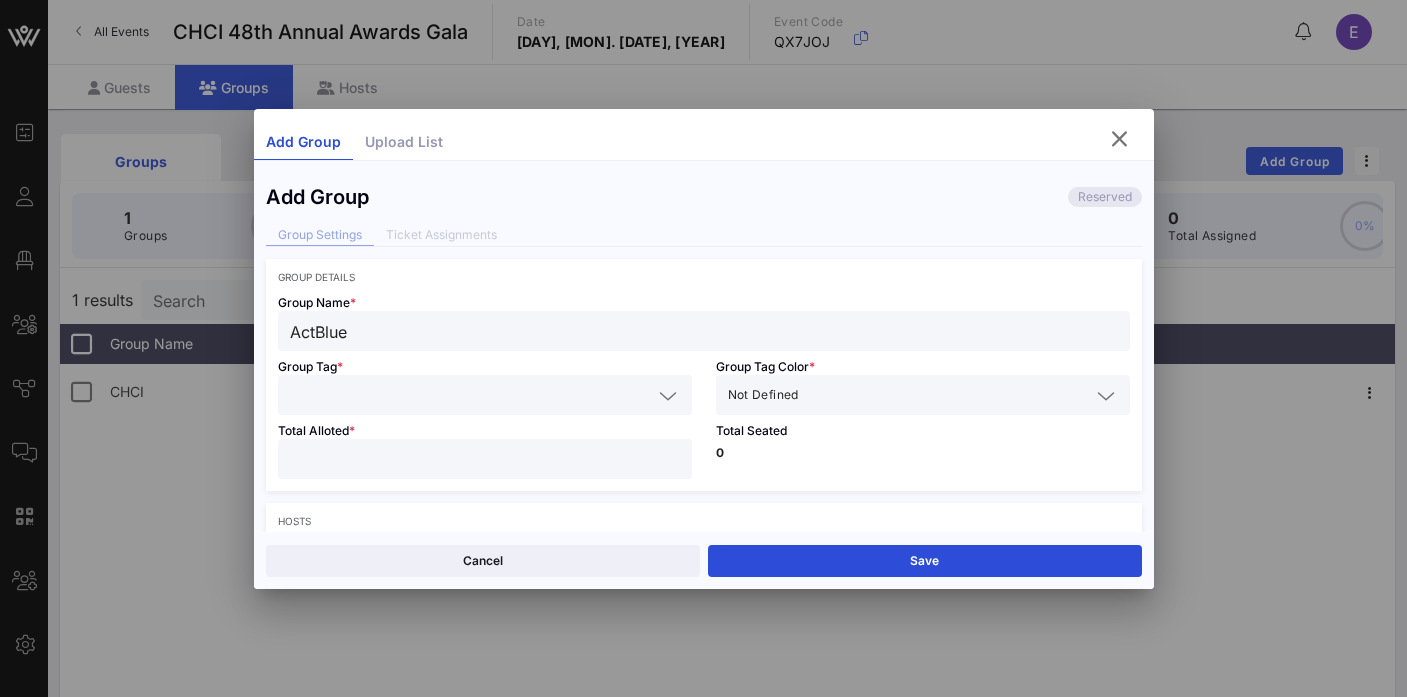 type on "ActBlue" 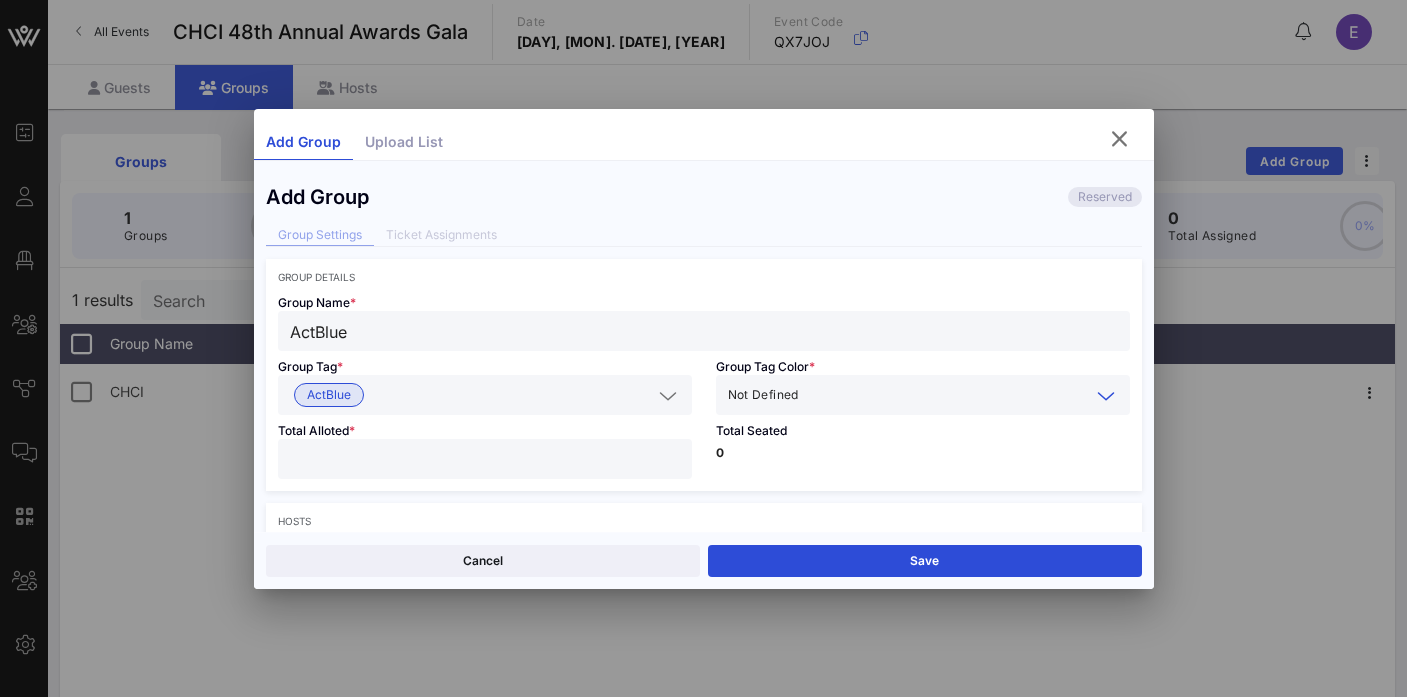click at bounding box center (946, 395) 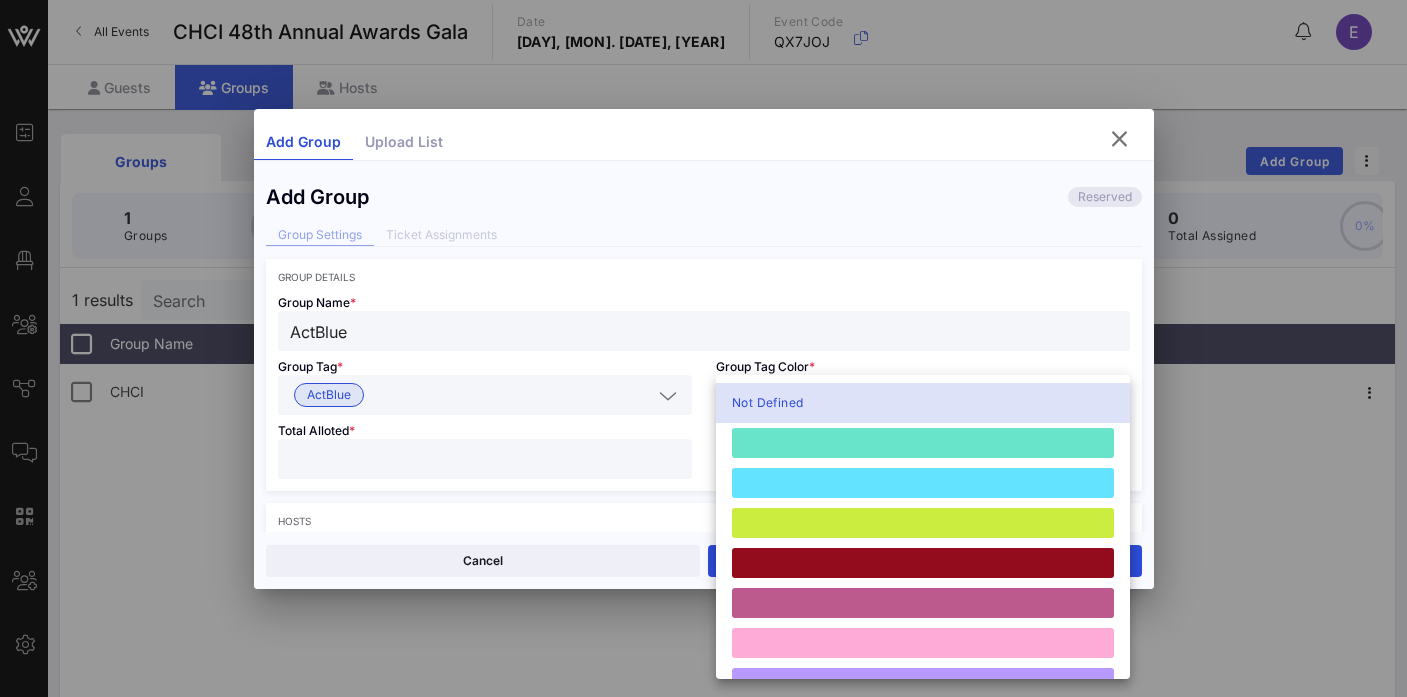click on "Not Defined" at bounding box center (923, 403) 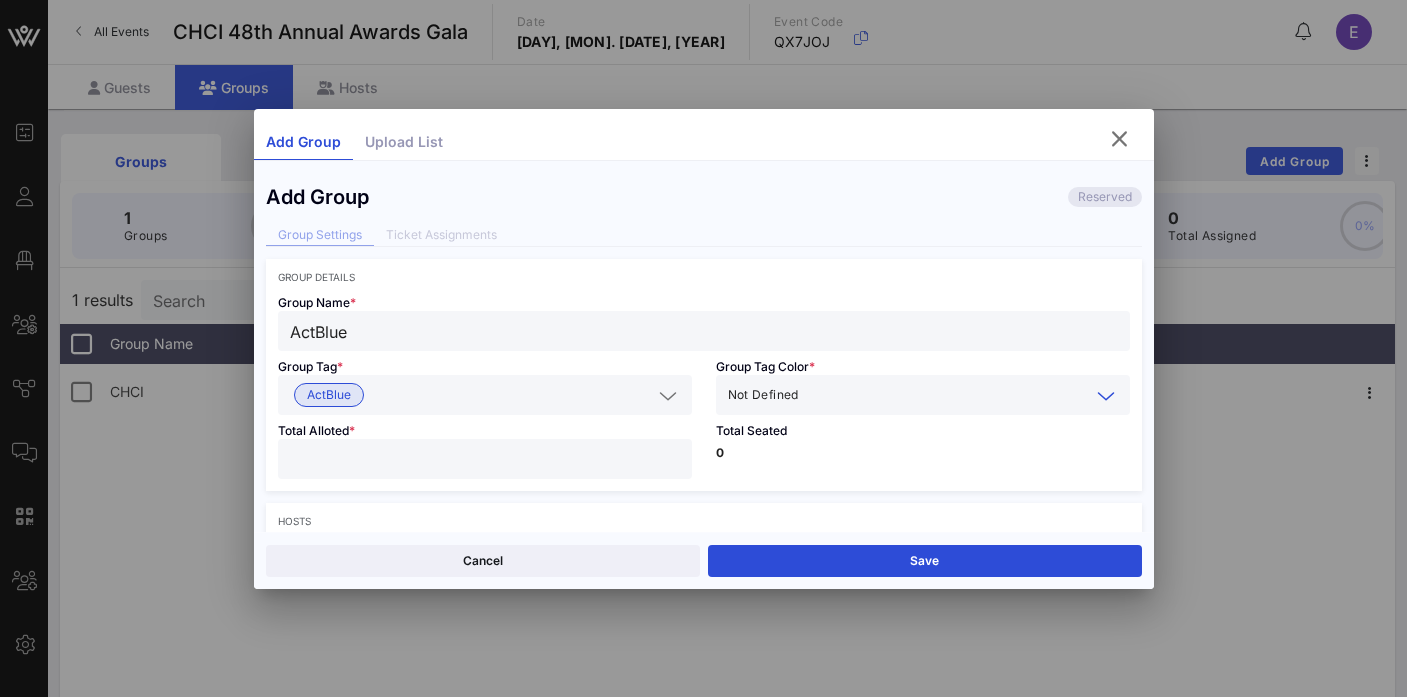 click at bounding box center [946, 395] 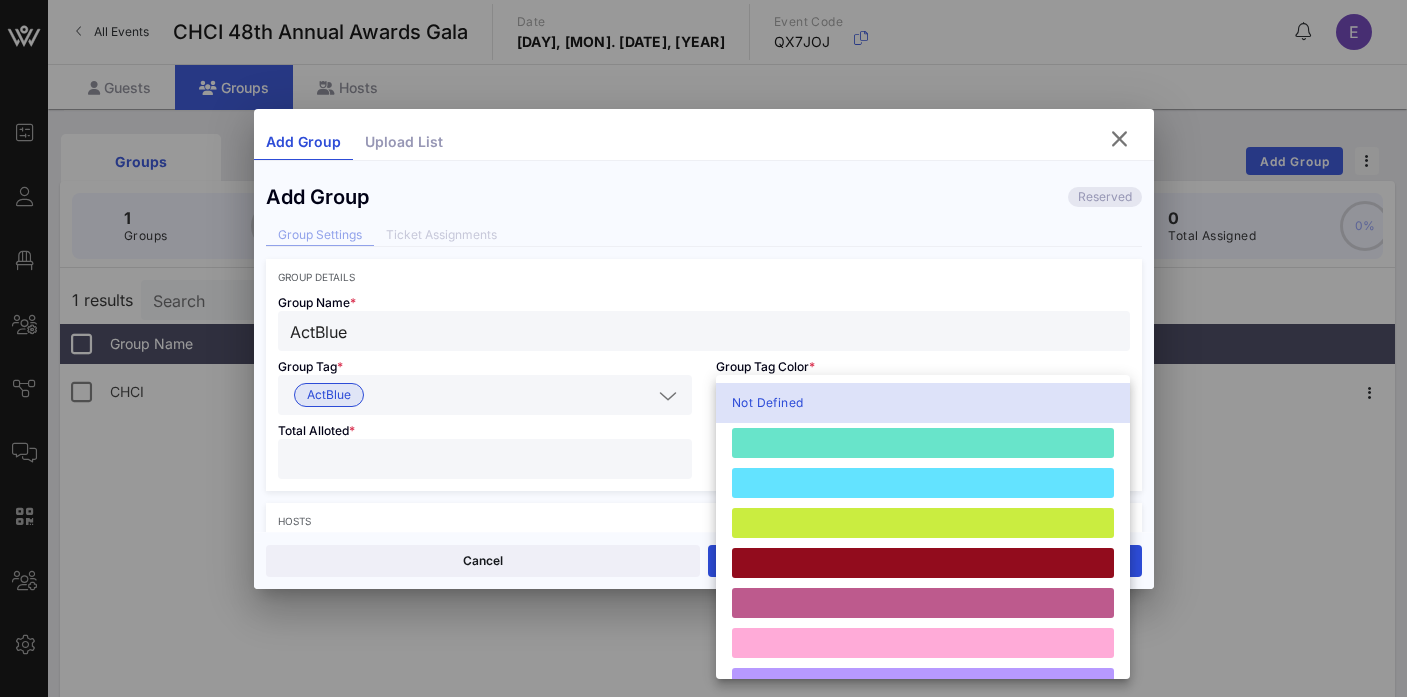 click at bounding box center [668, 396] 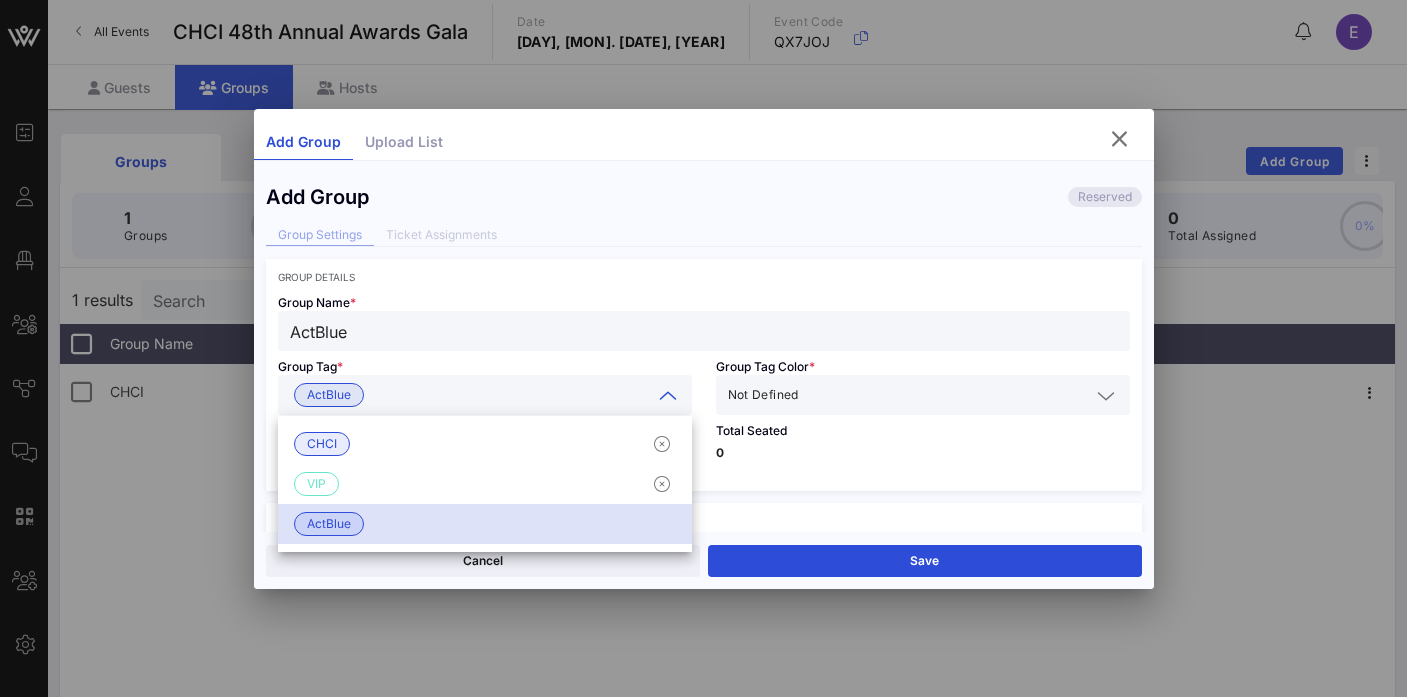 click at bounding box center [668, 396] 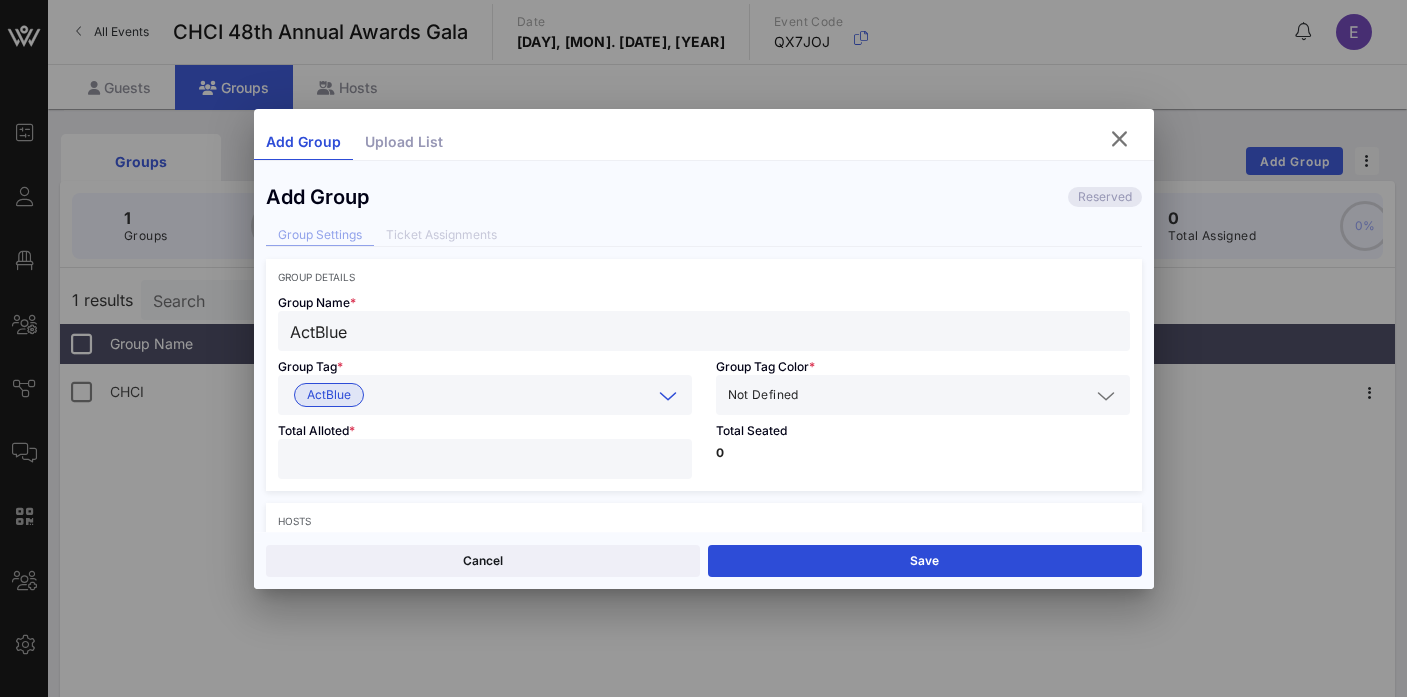 click at bounding box center (1106, 396) 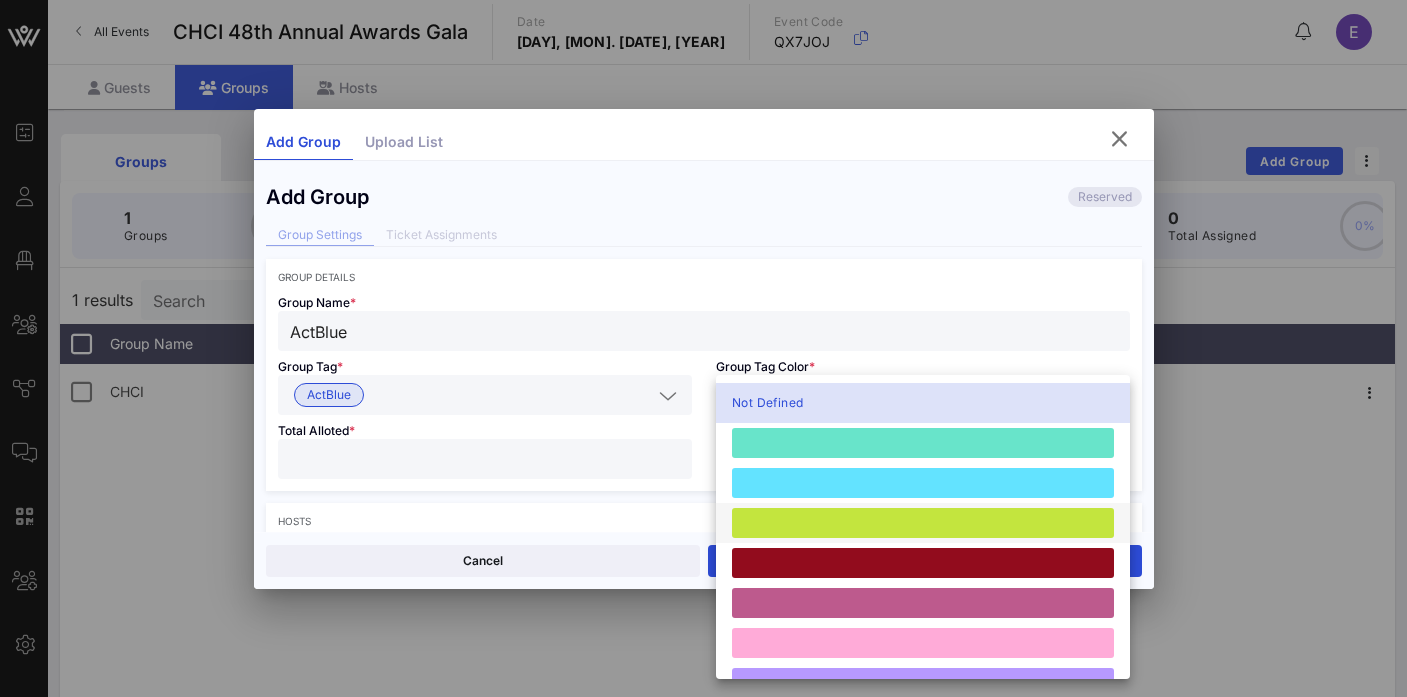 click at bounding box center [923, 523] 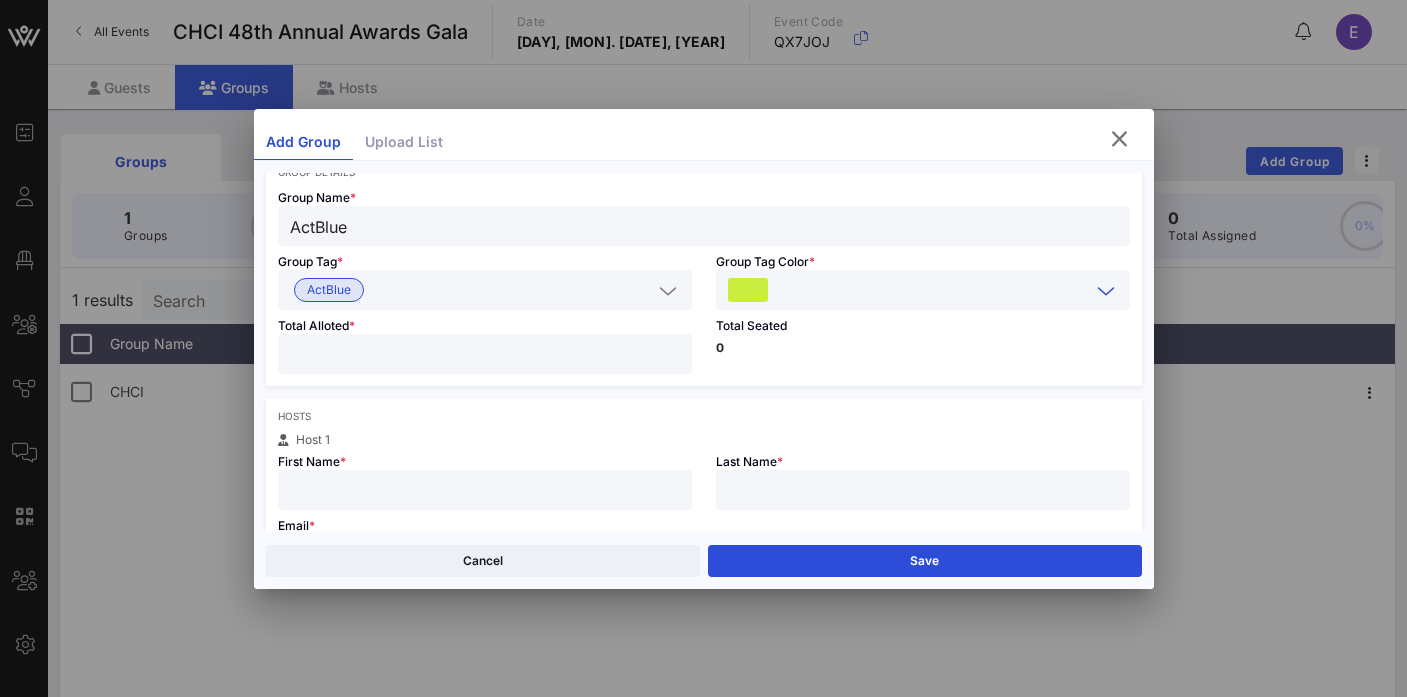 scroll, scrollTop: 107, scrollLeft: 0, axis: vertical 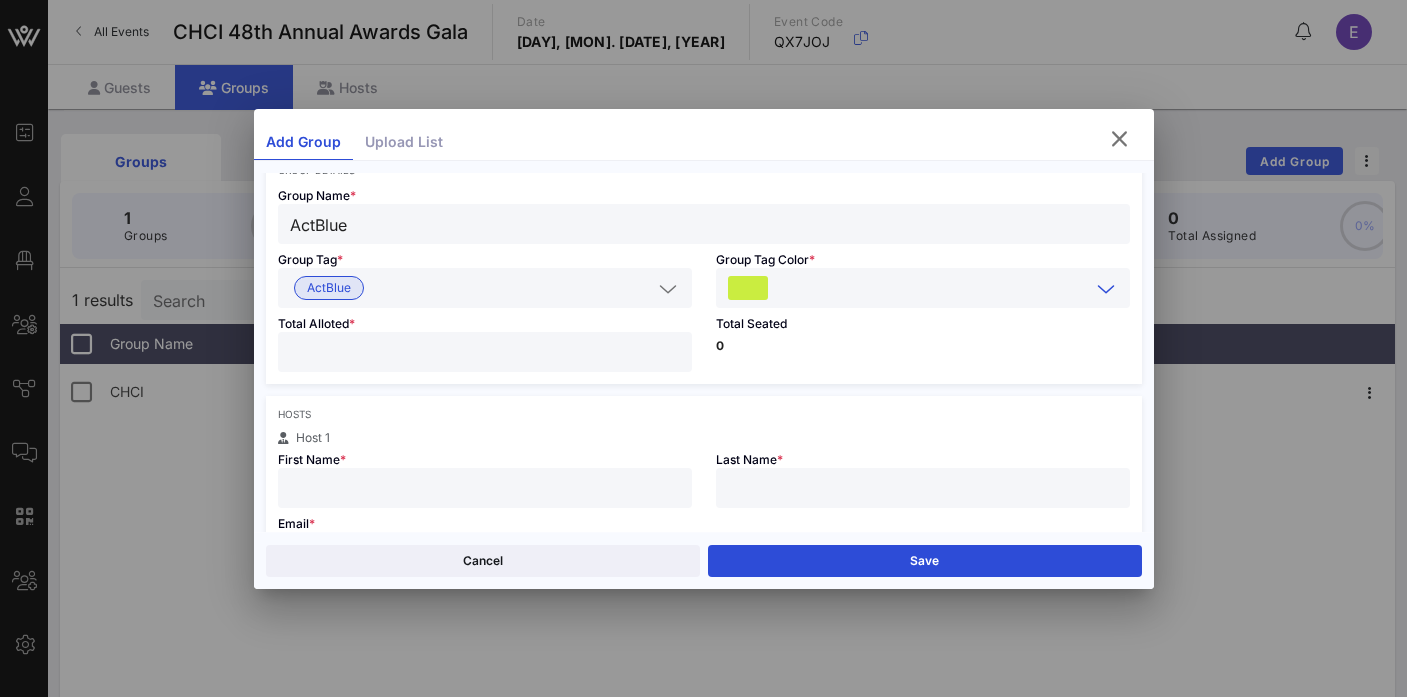 click at bounding box center [485, 352] 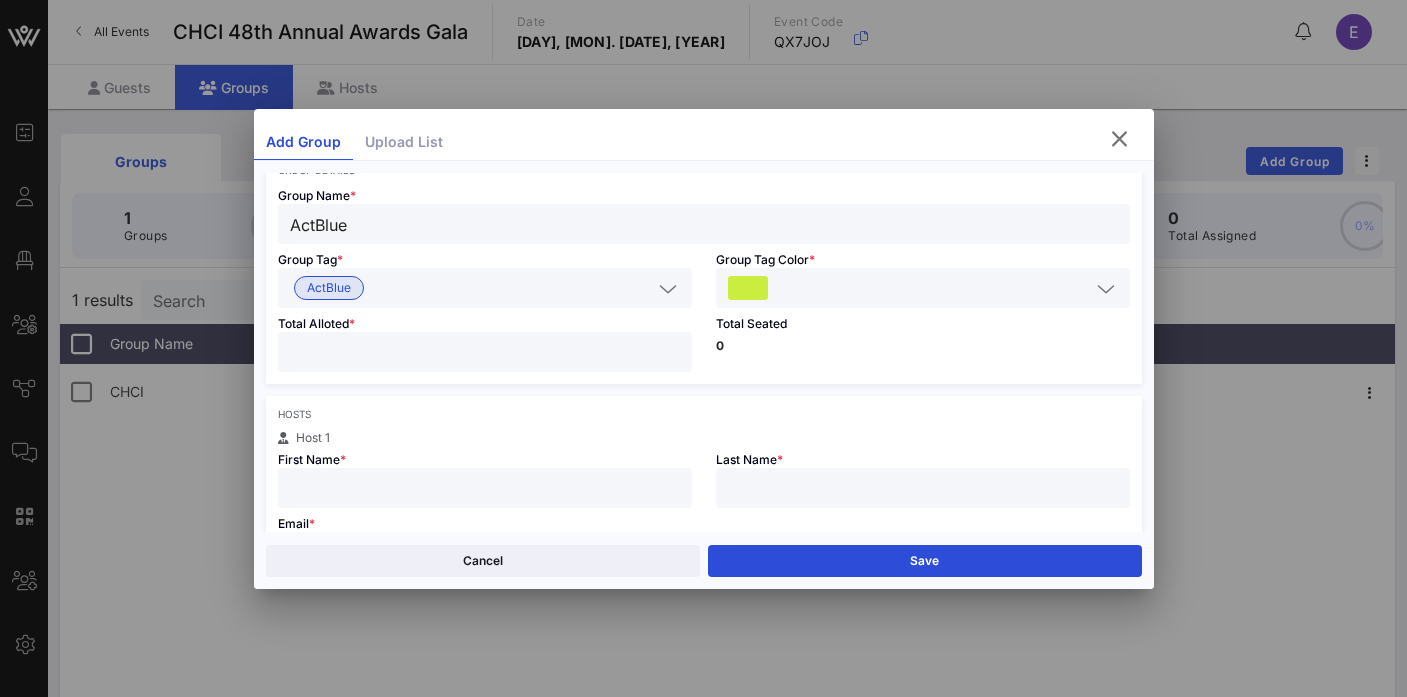 type on "**" 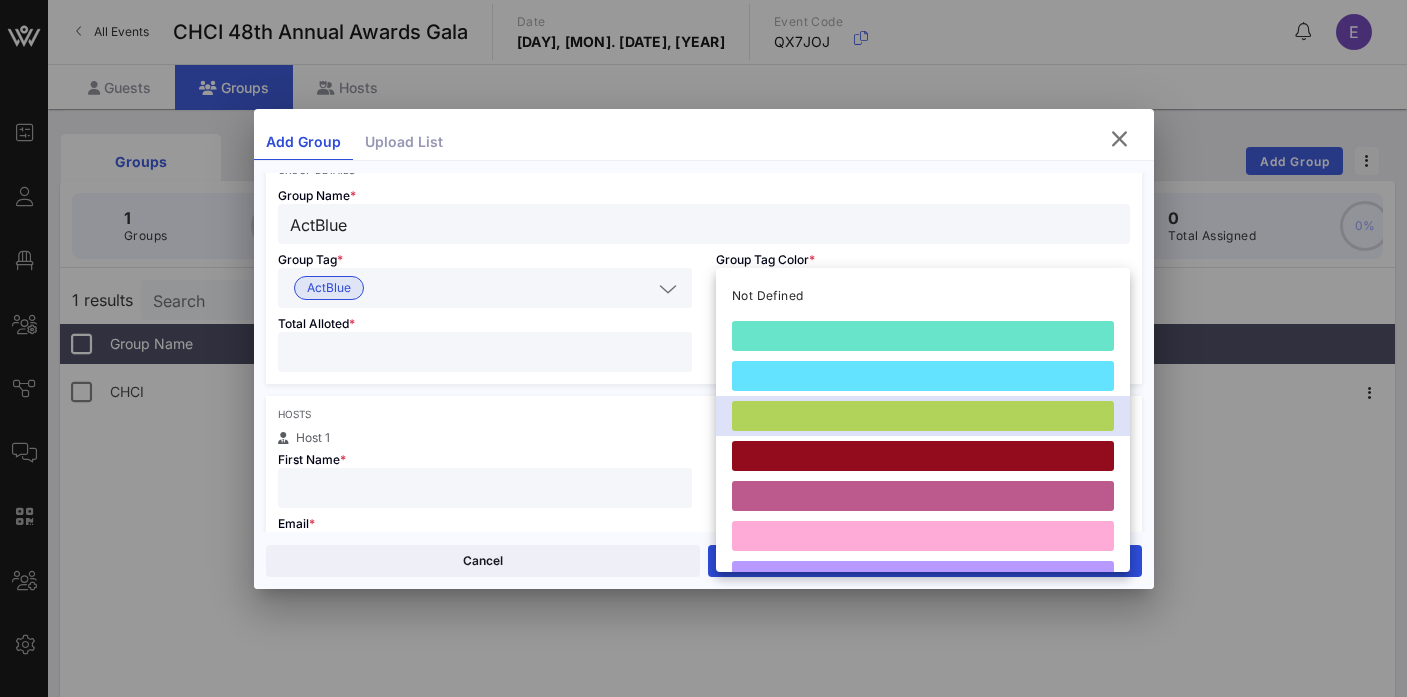 click on "Group Tag Color *" at bounding box center (923, 276) 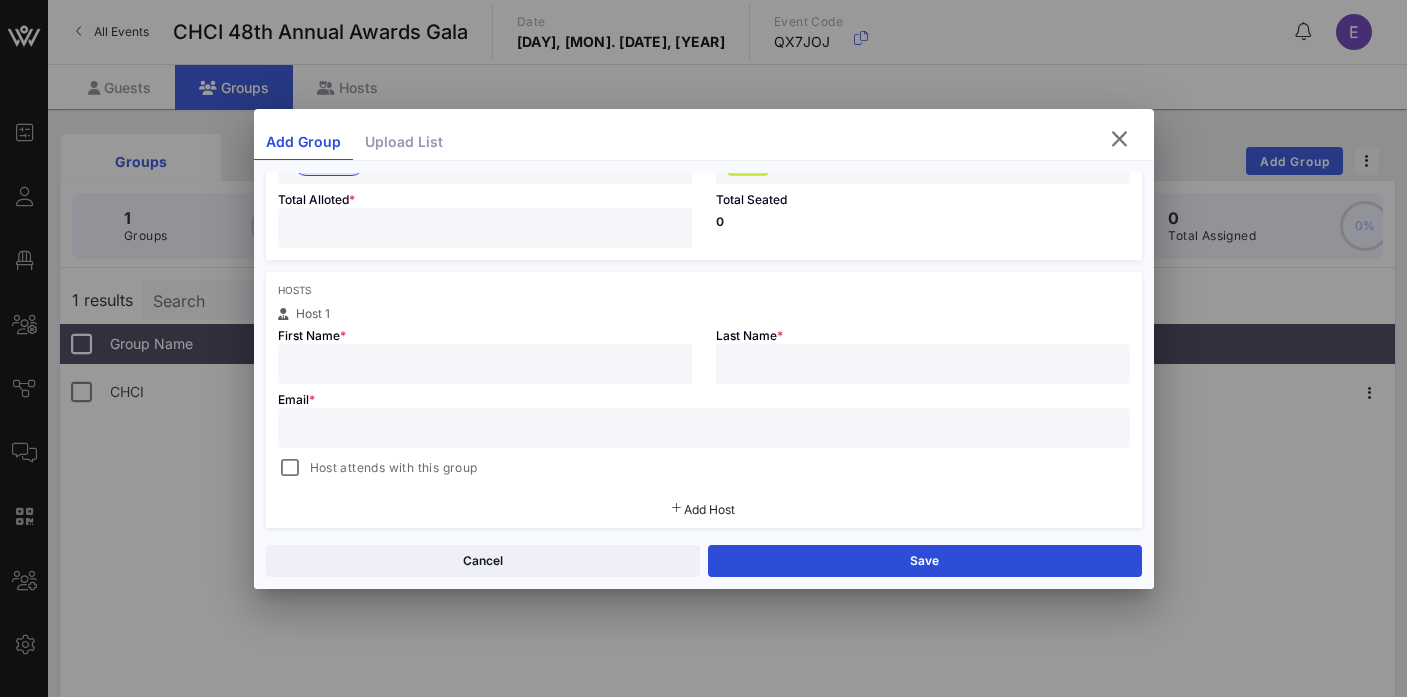 scroll, scrollTop: 236, scrollLeft: 0, axis: vertical 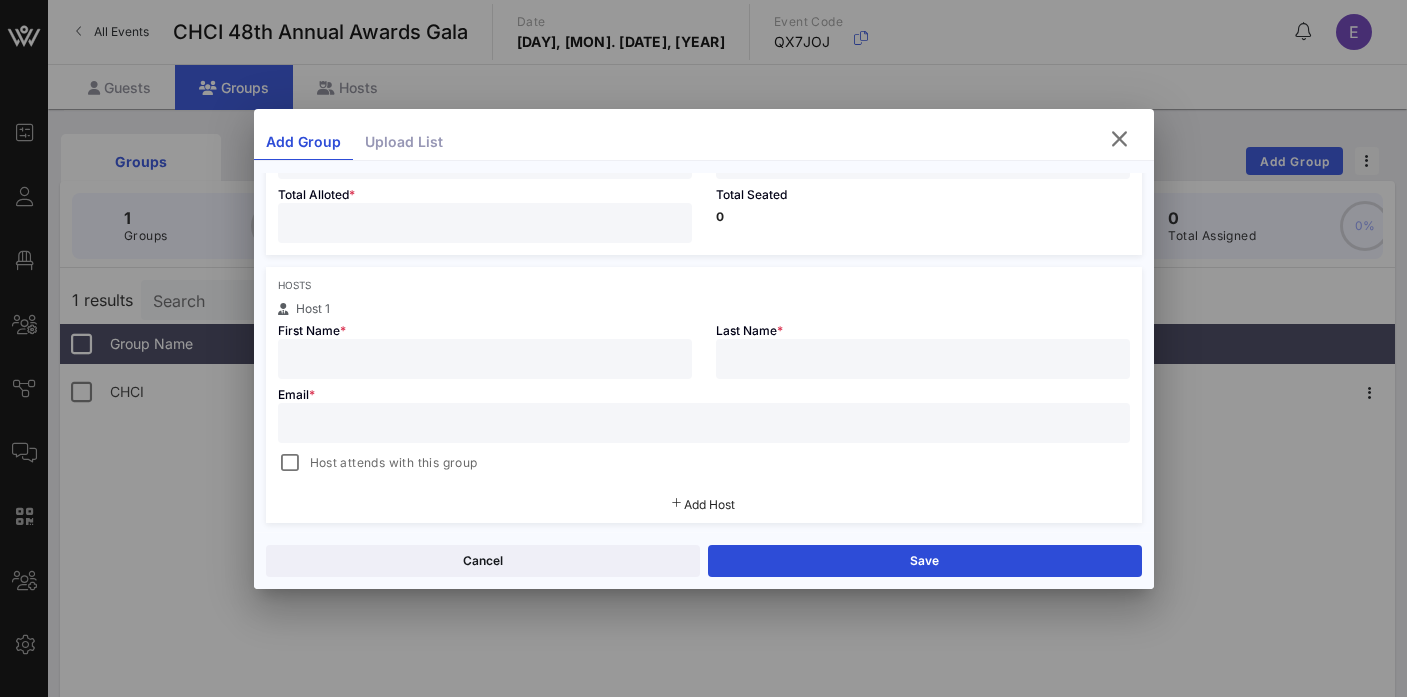 click at bounding box center (485, 359) 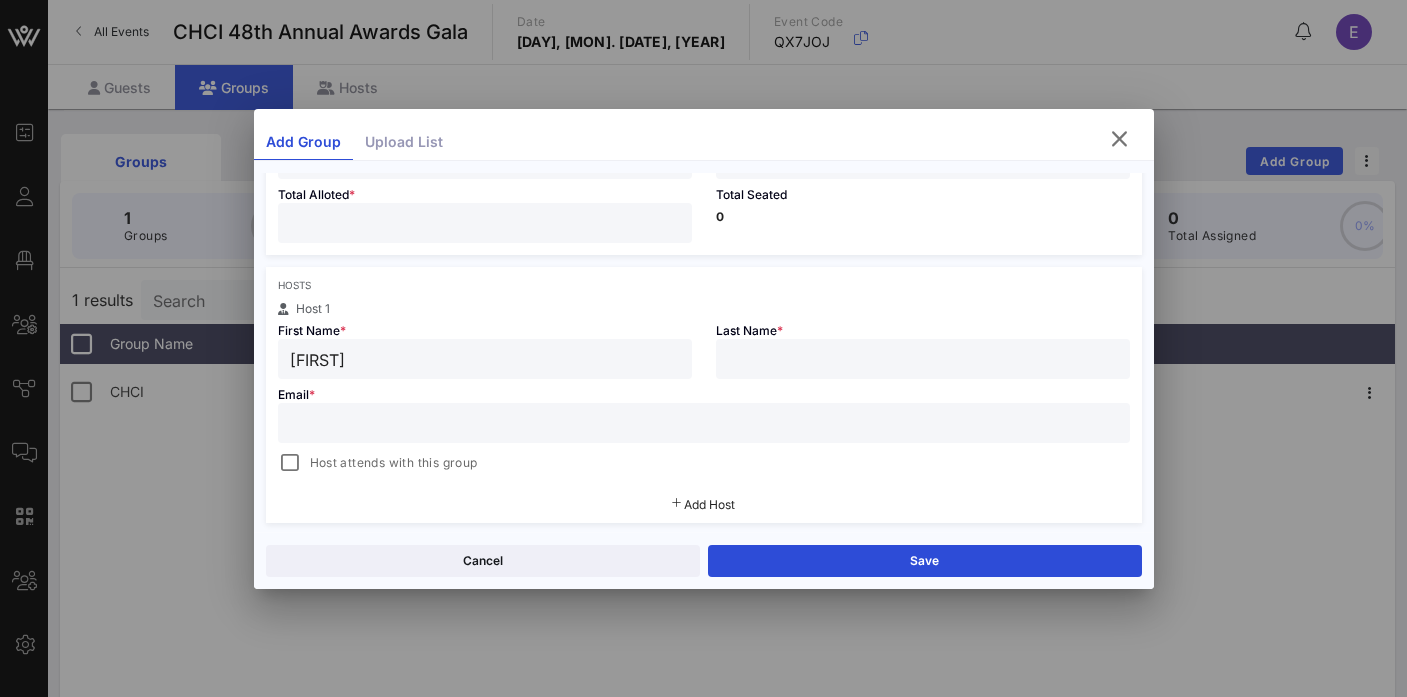 type on "[FIRST]" 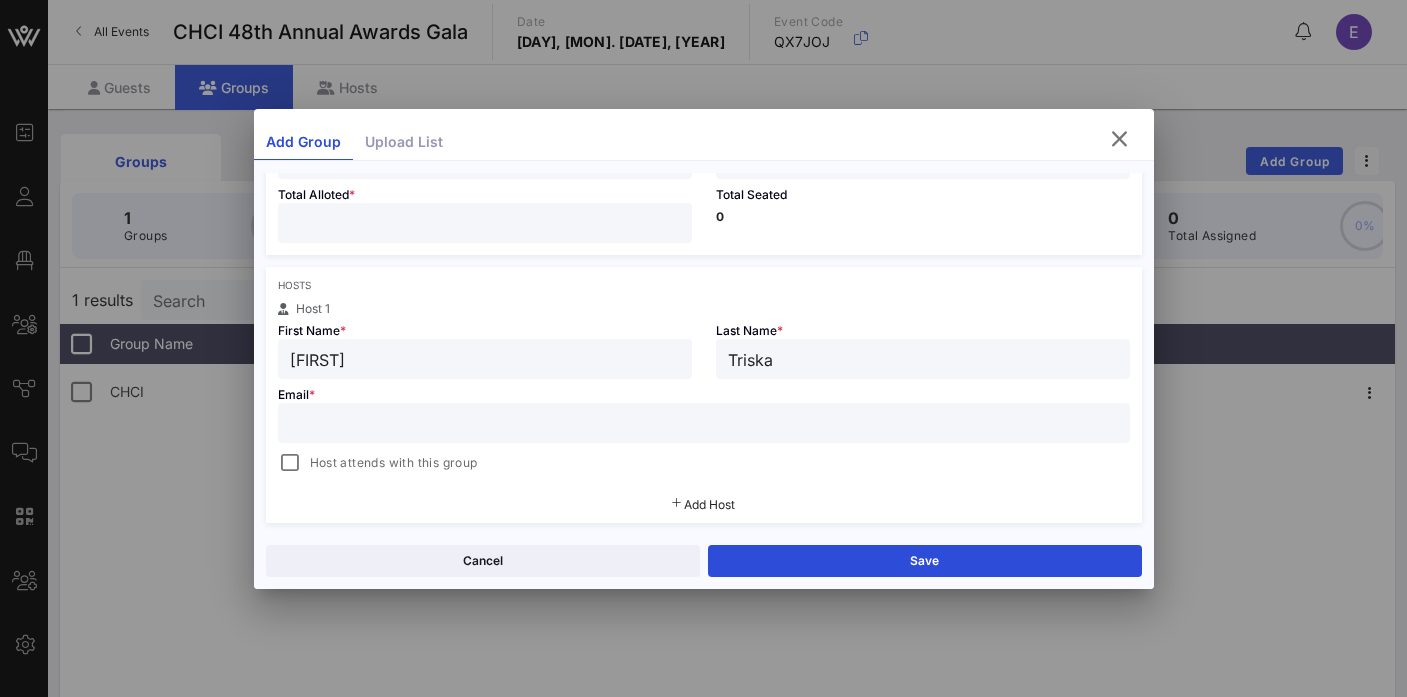 type on "Triska" 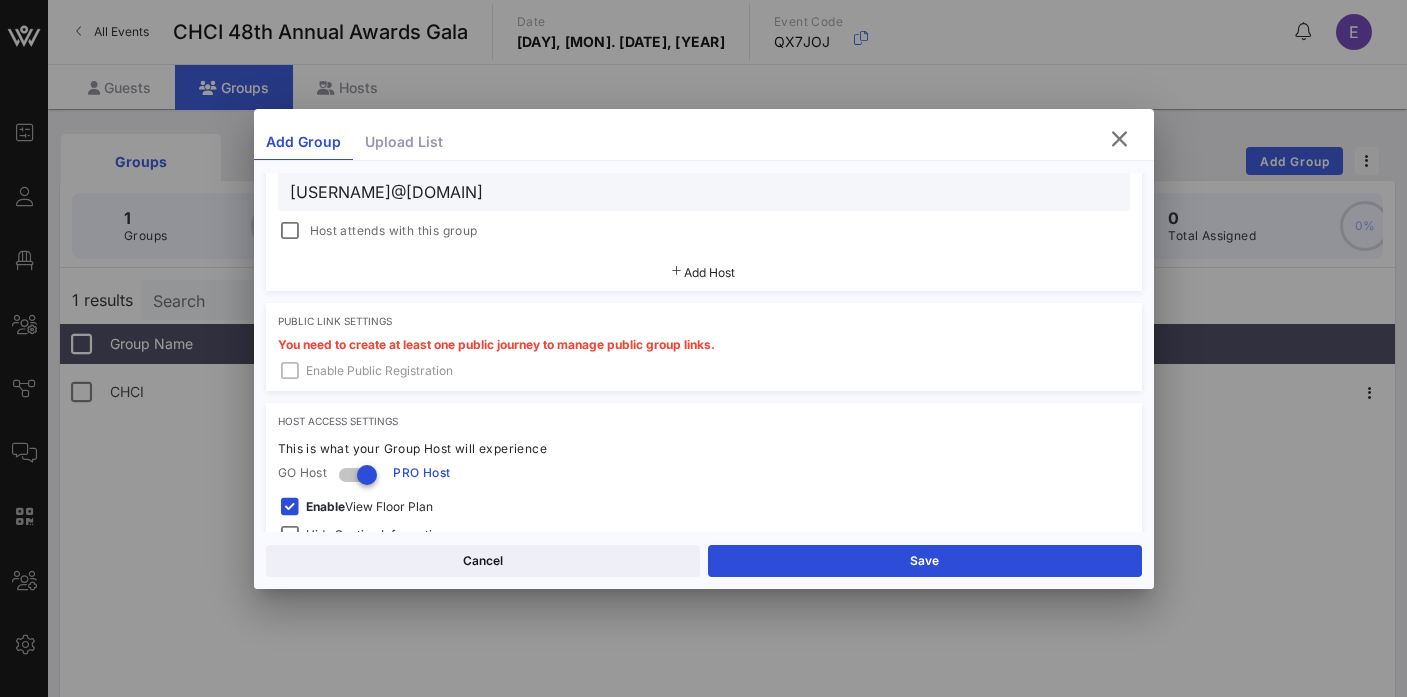 scroll, scrollTop: 465, scrollLeft: 0, axis: vertical 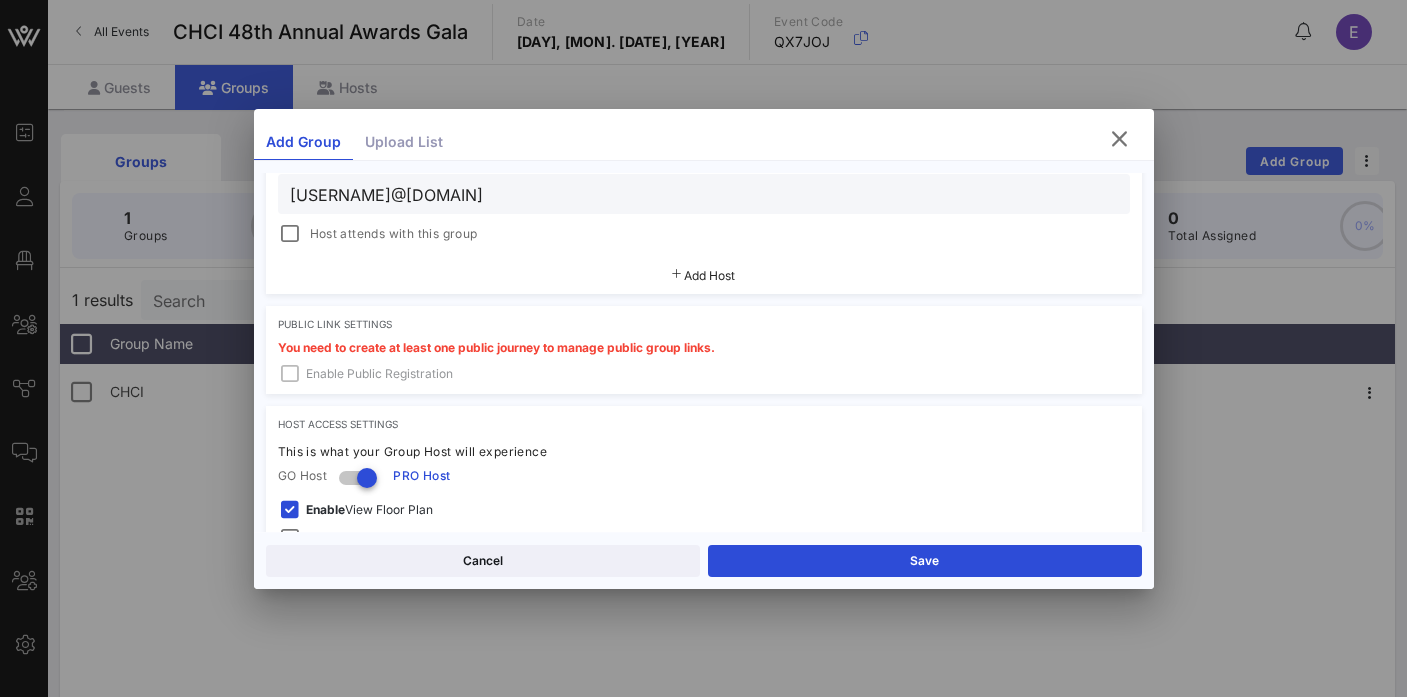 type on "[USERNAME]@[DOMAIN]" 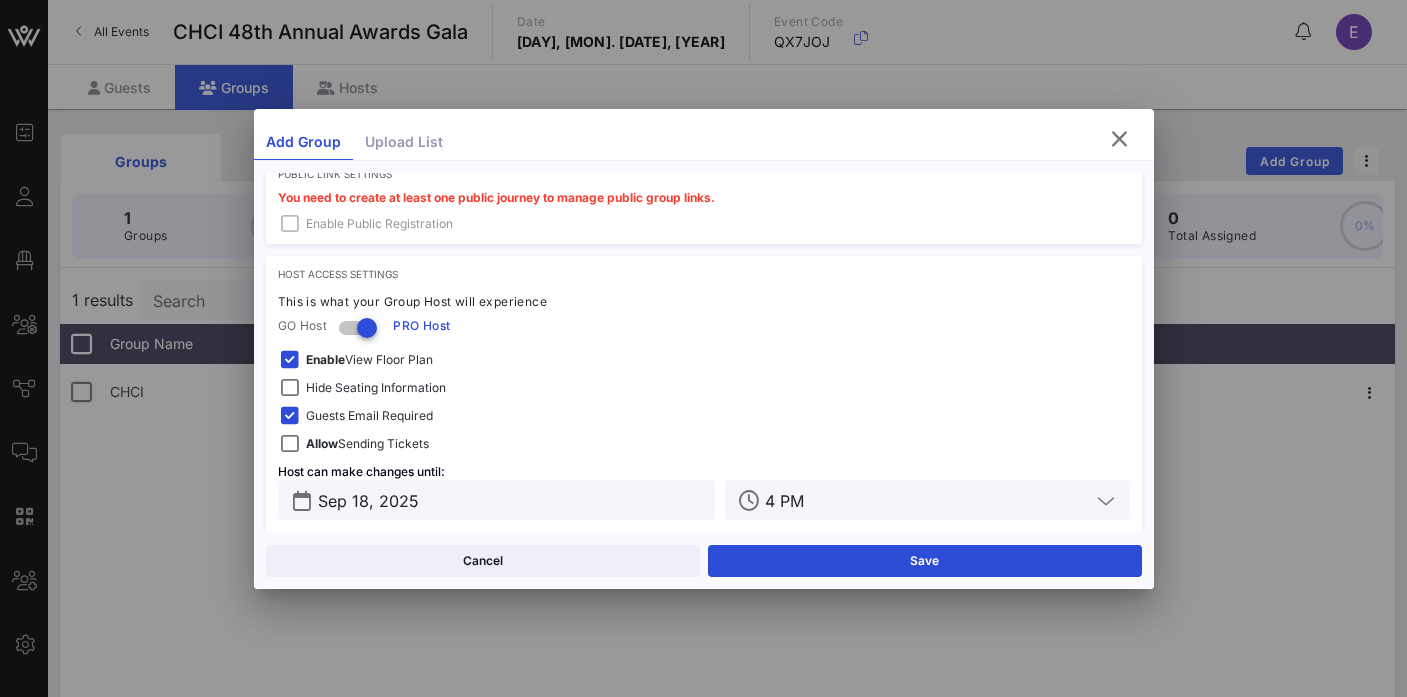 scroll, scrollTop: 635, scrollLeft: 0, axis: vertical 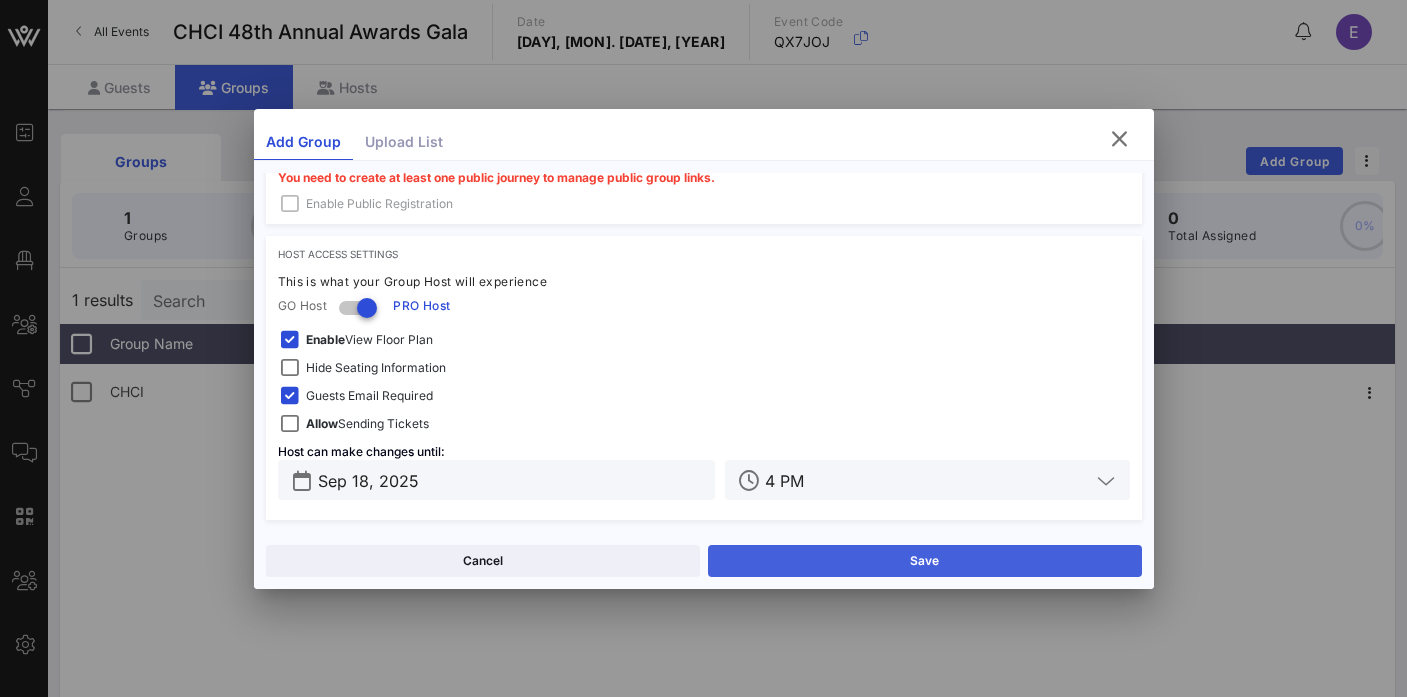 click on "Save" at bounding box center (925, 561) 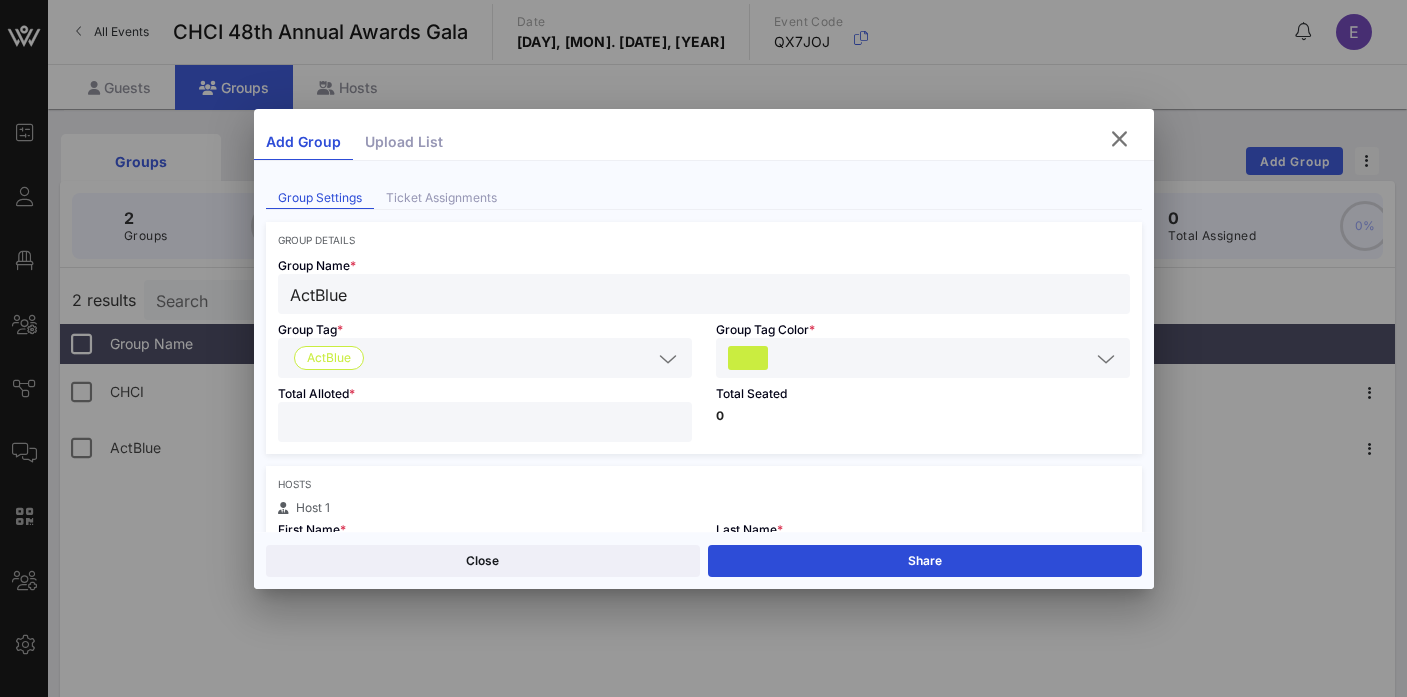 scroll, scrollTop: 0, scrollLeft: 0, axis: both 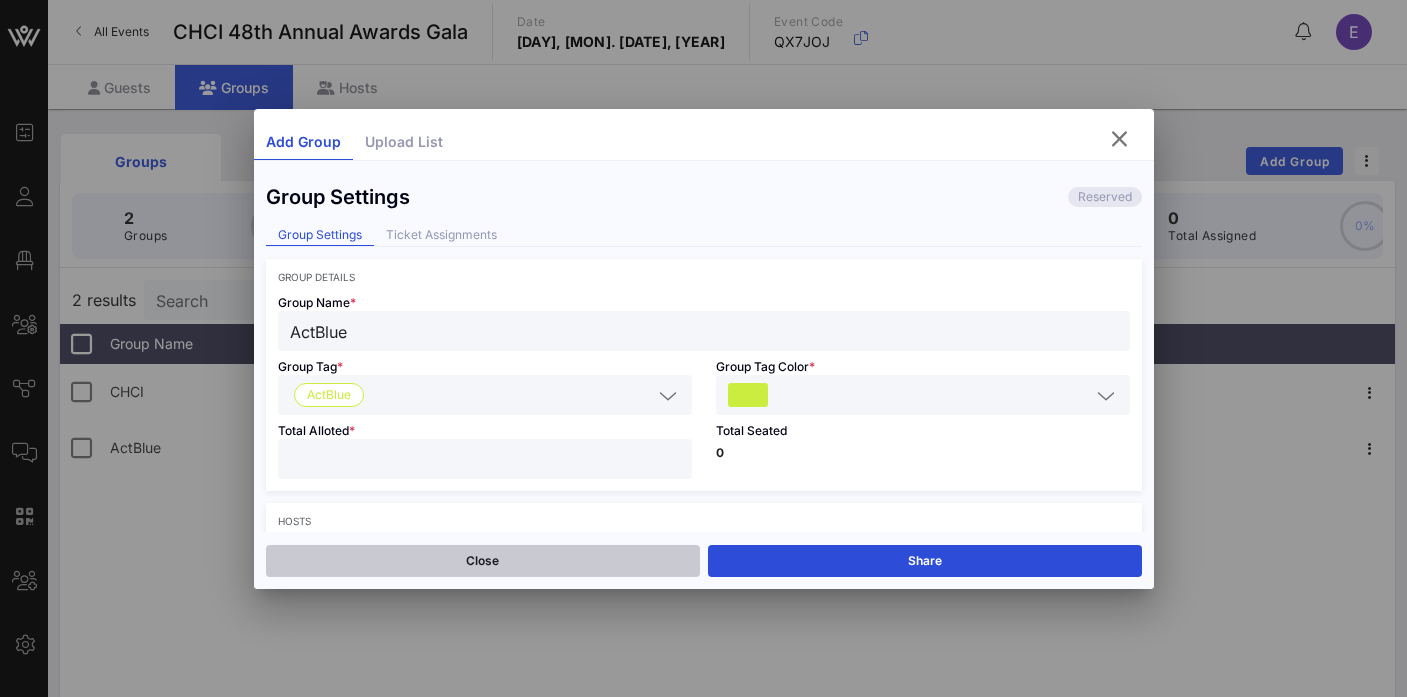 click on "Close" at bounding box center (483, 561) 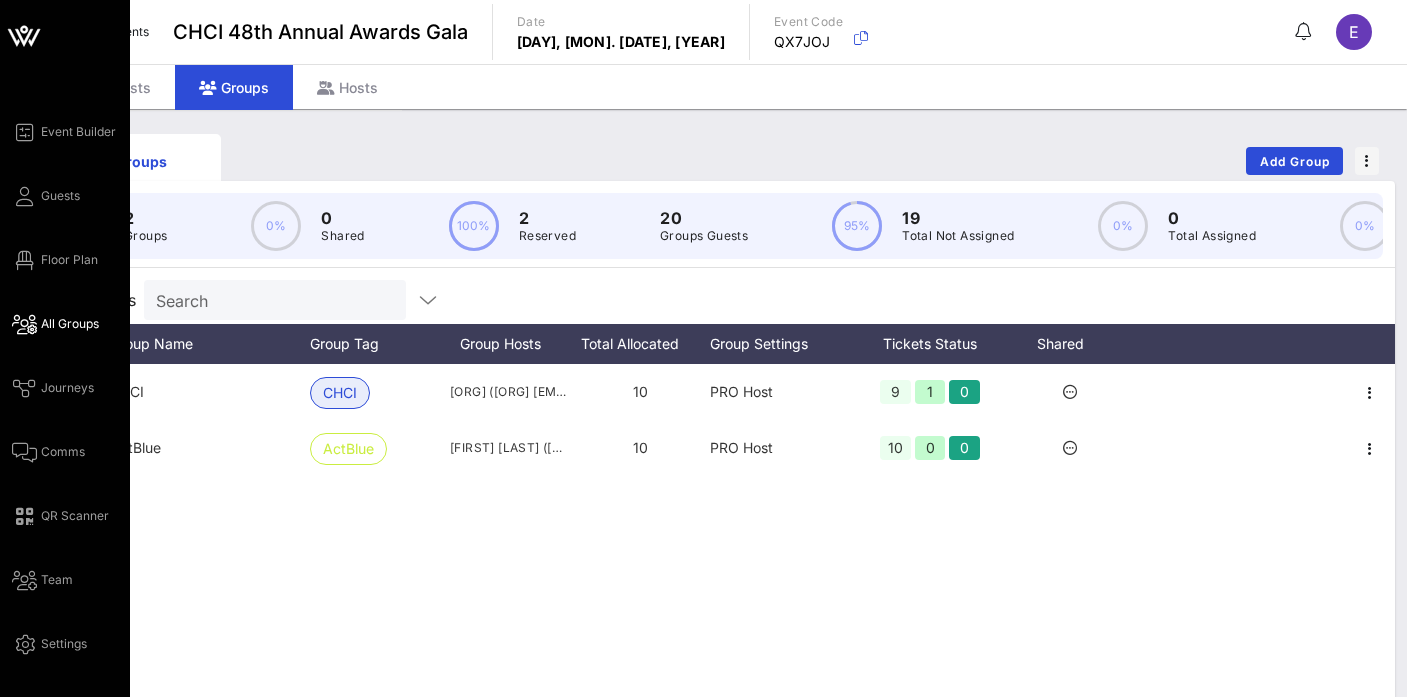 click on "All Groups" at bounding box center (70, 324) 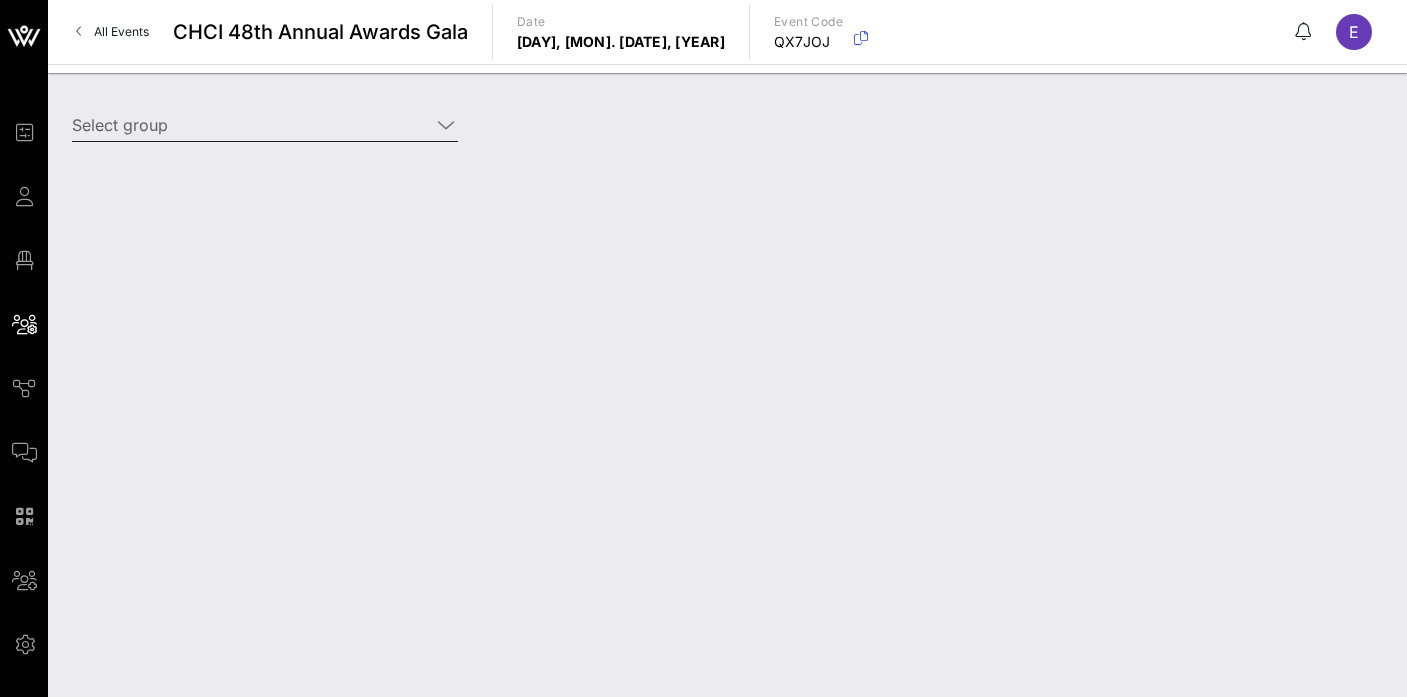 click at bounding box center (446, 125) 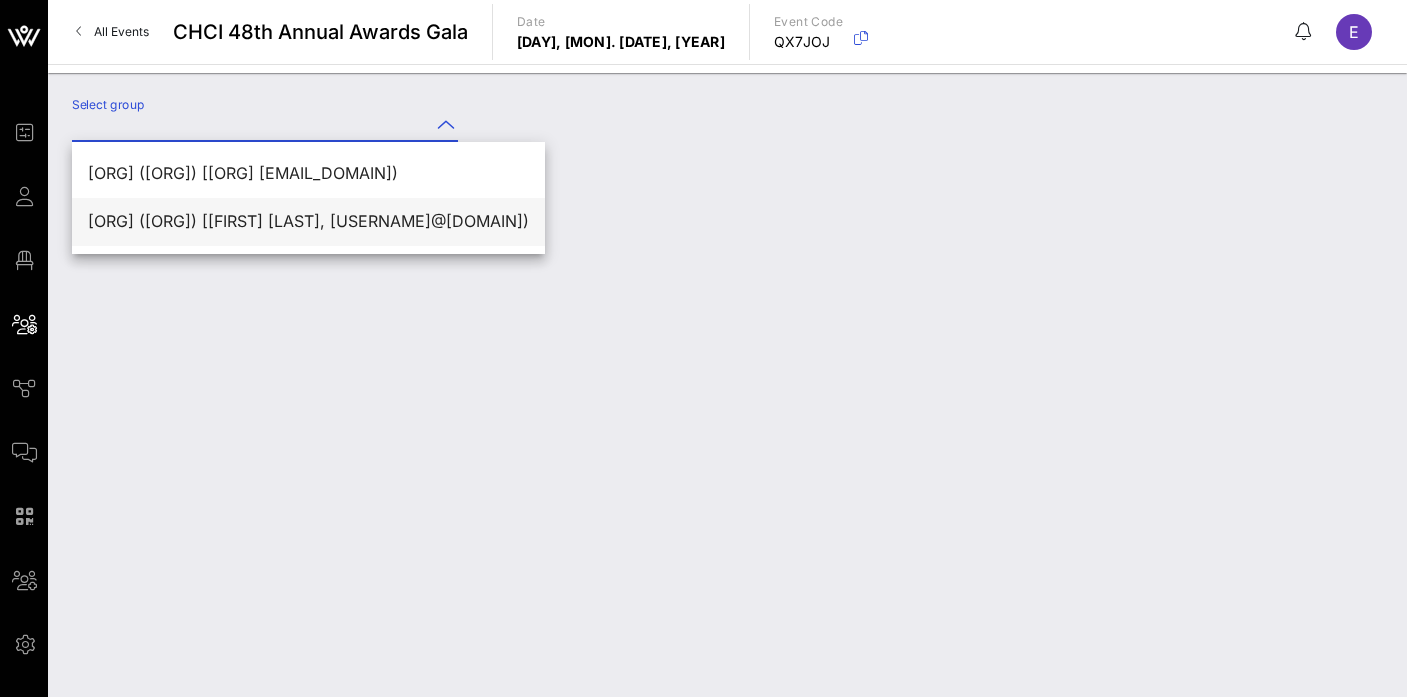 click on "[ORG] ([ORG]) [[FIRST] [LAST], [USERNAME]@[DOMAIN])" at bounding box center [308, 221] 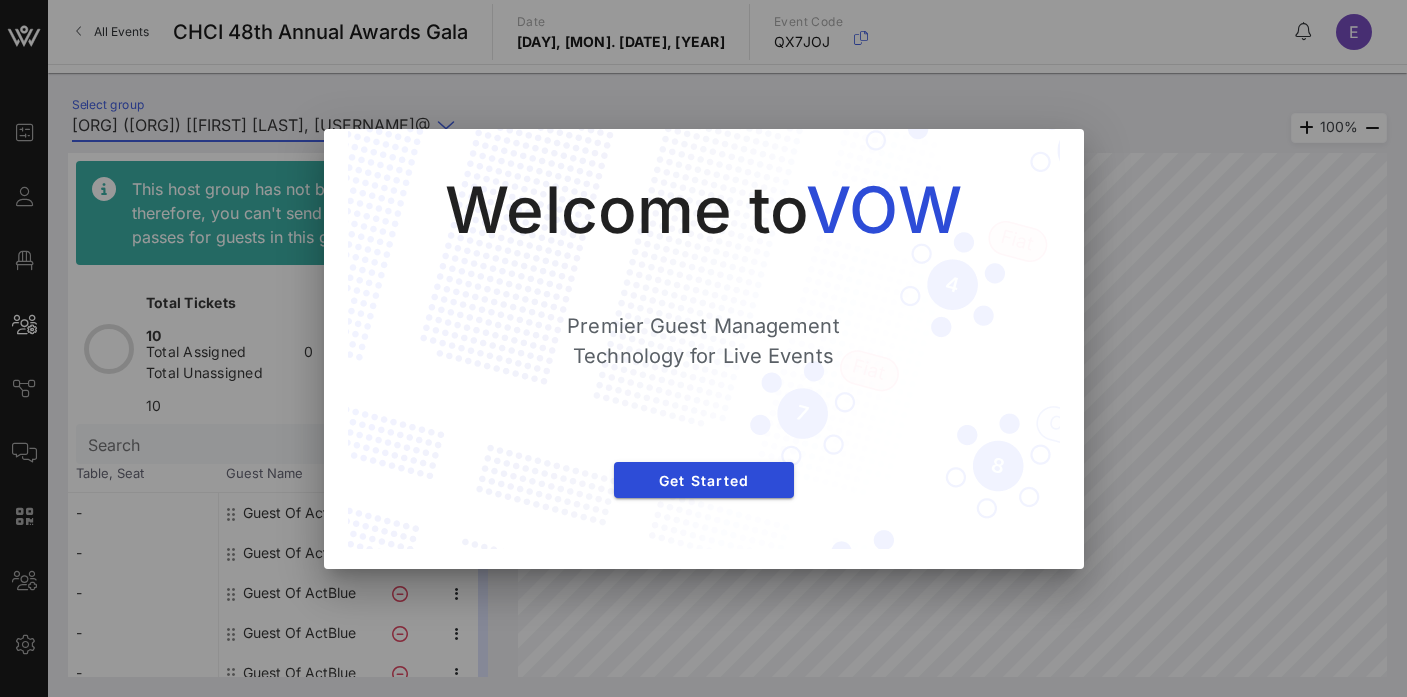 click at bounding box center [703, 348] 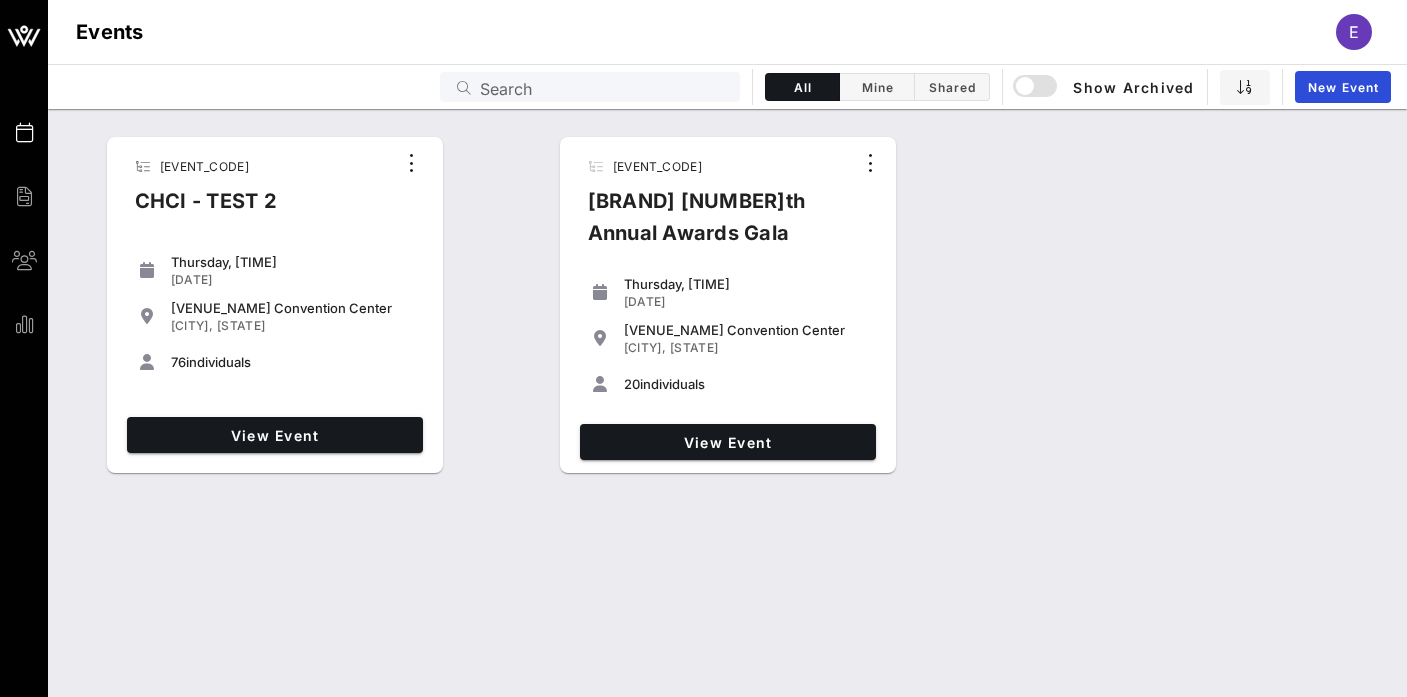 scroll, scrollTop: 0, scrollLeft: 0, axis: both 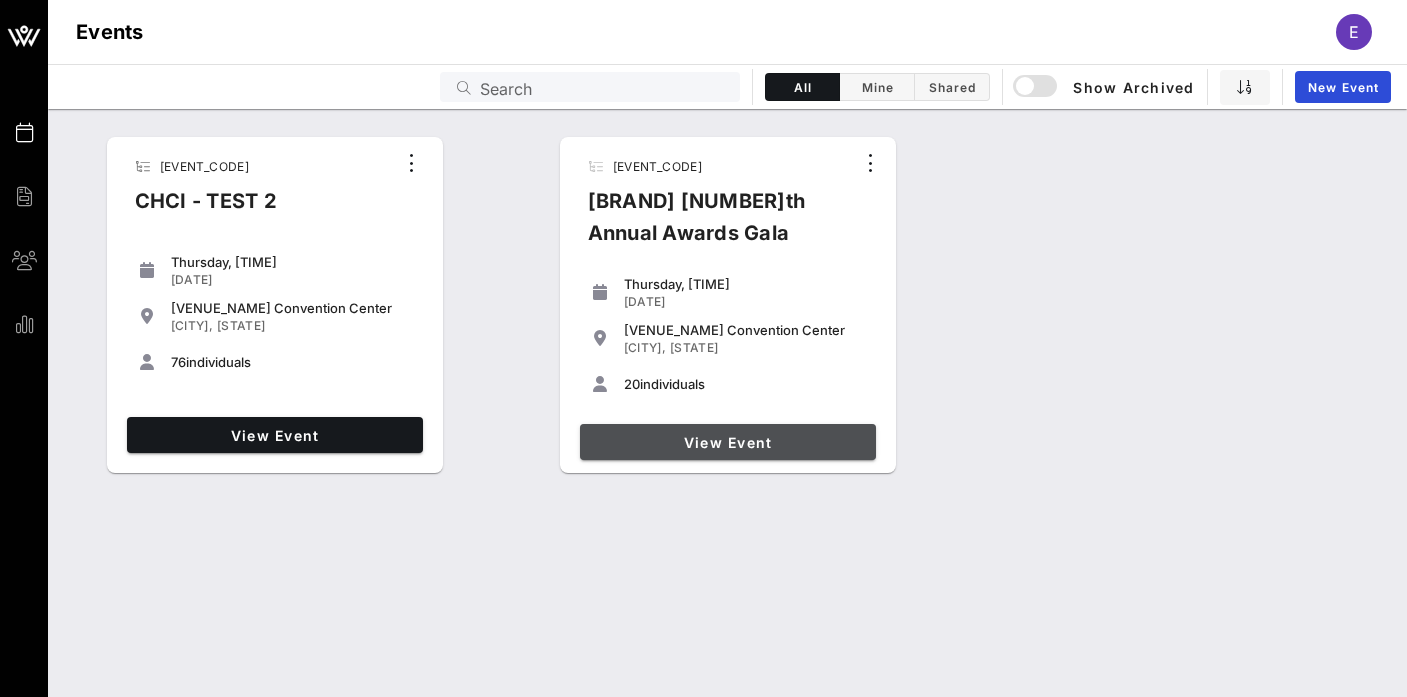 click on "View Event" at bounding box center [728, 442] 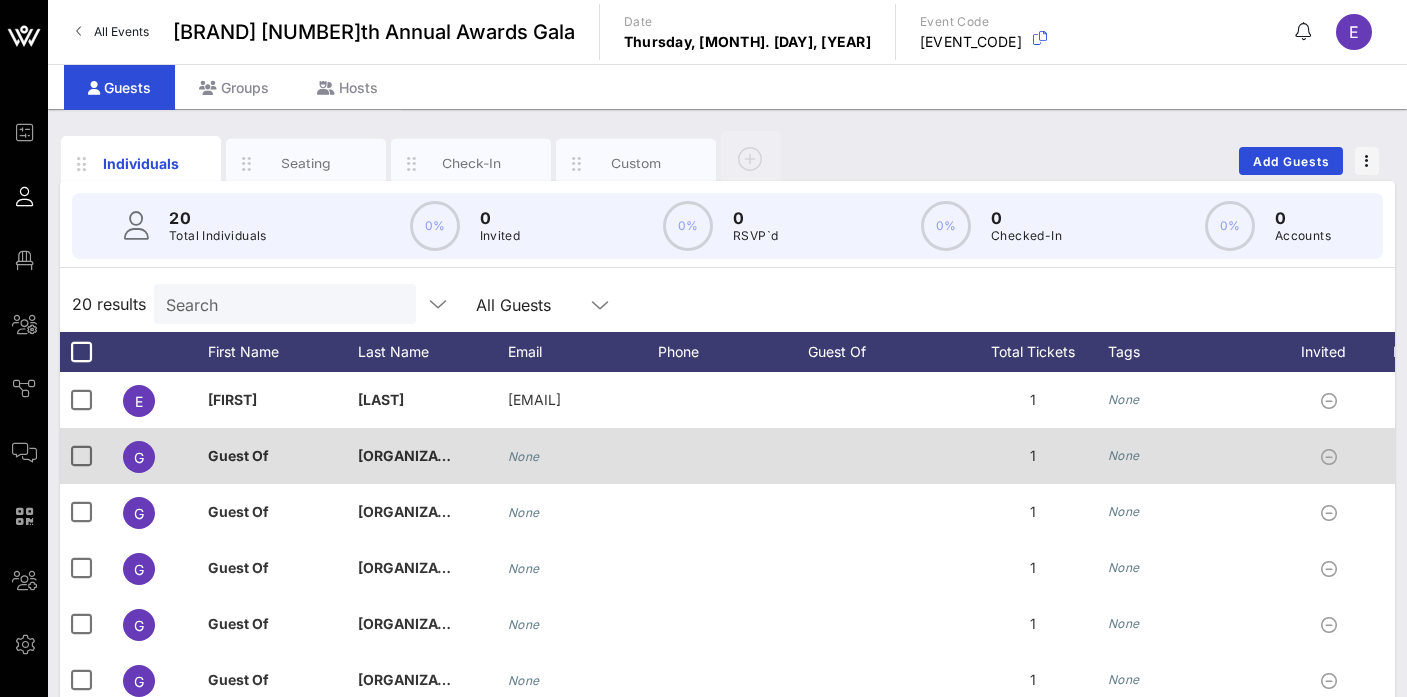 scroll, scrollTop: 0, scrollLeft: 213, axis: horizontal 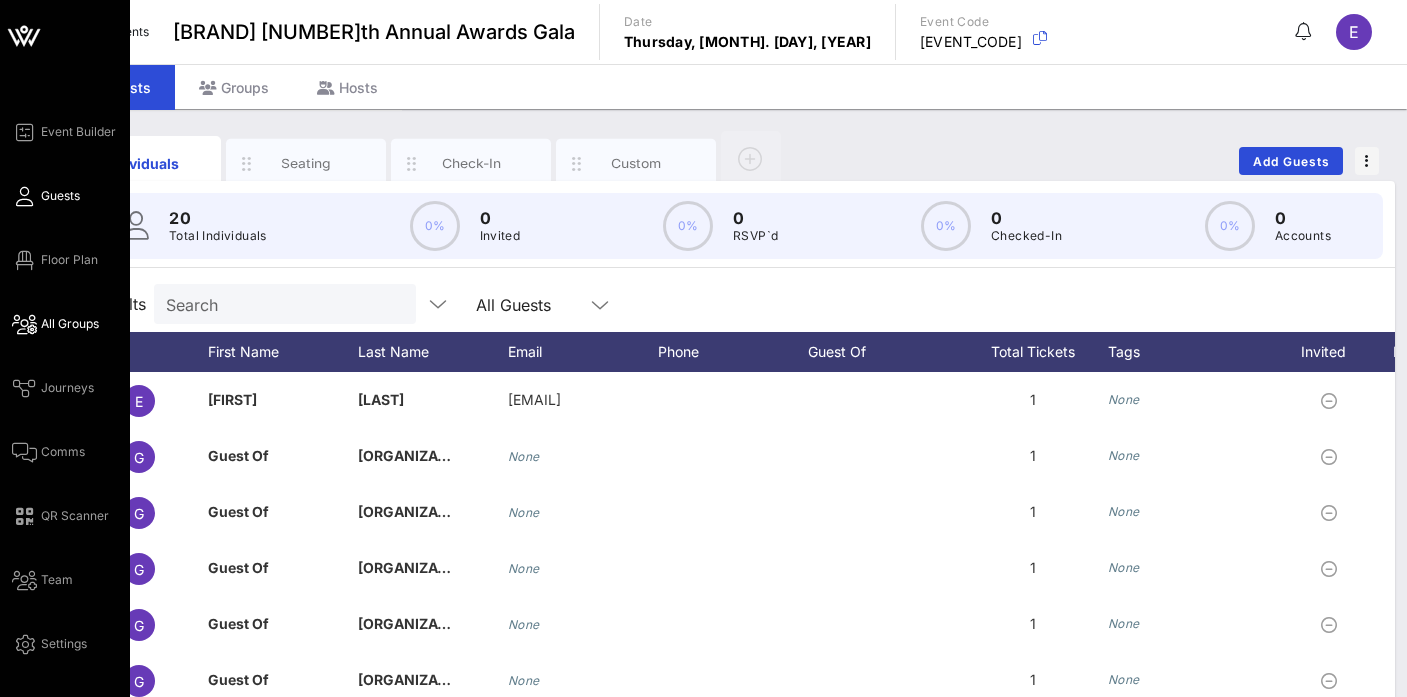 click on "All Groups" at bounding box center [70, 324] 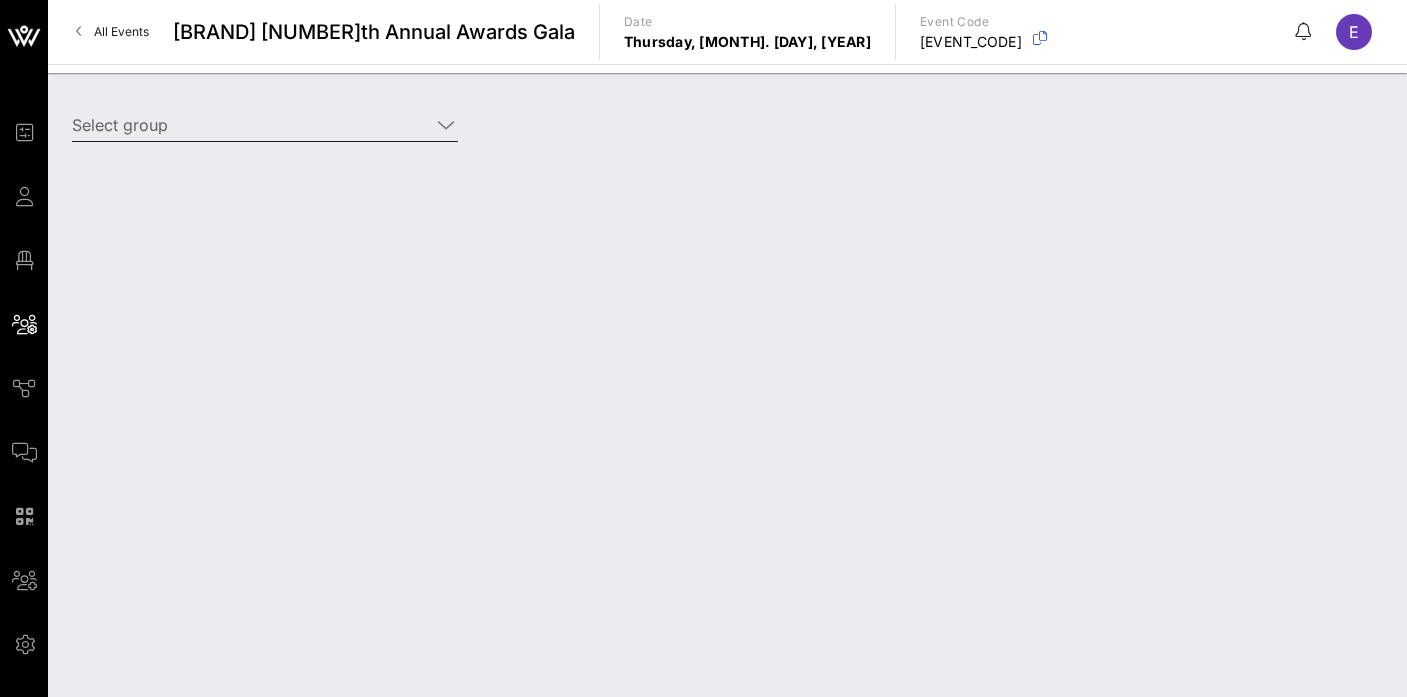 click at bounding box center (446, 125) 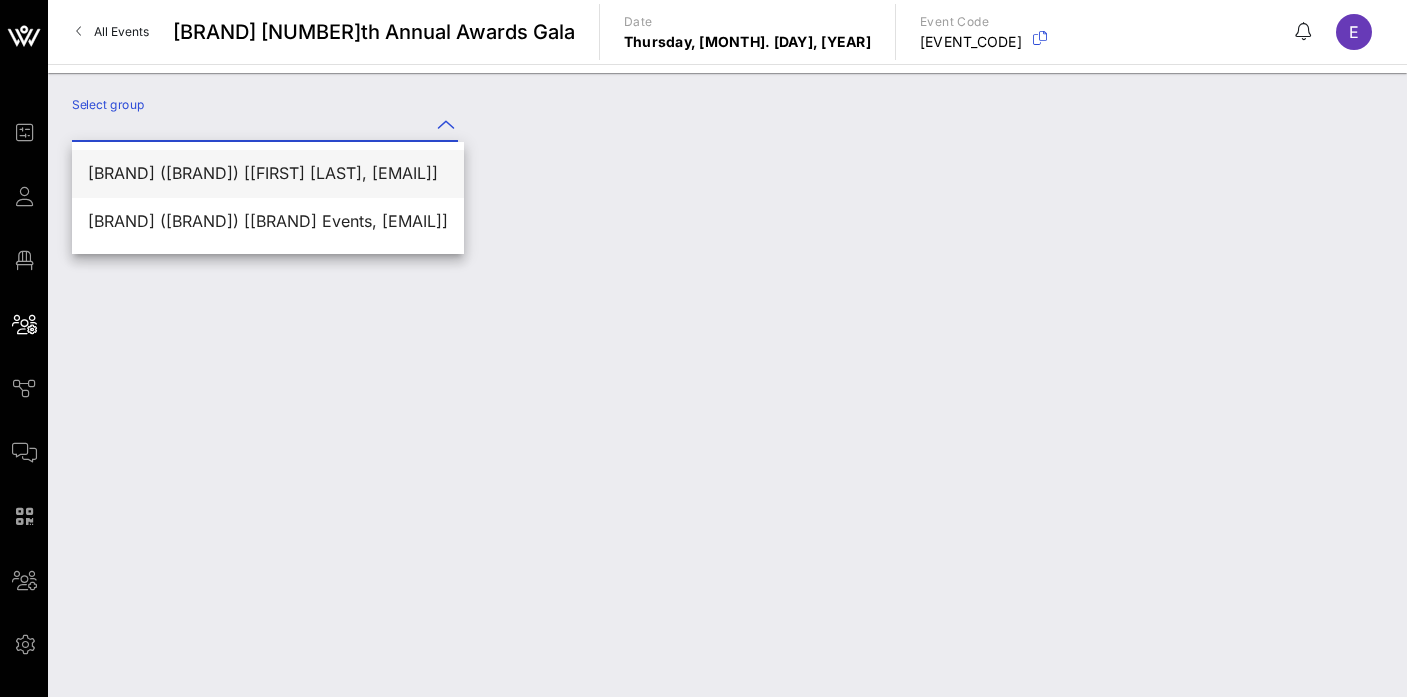 click on "[ORG] ([ORG]) [[FIRST] [LAST], [USERNAME]@[DOMAIN])" at bounding box center (268, 173) 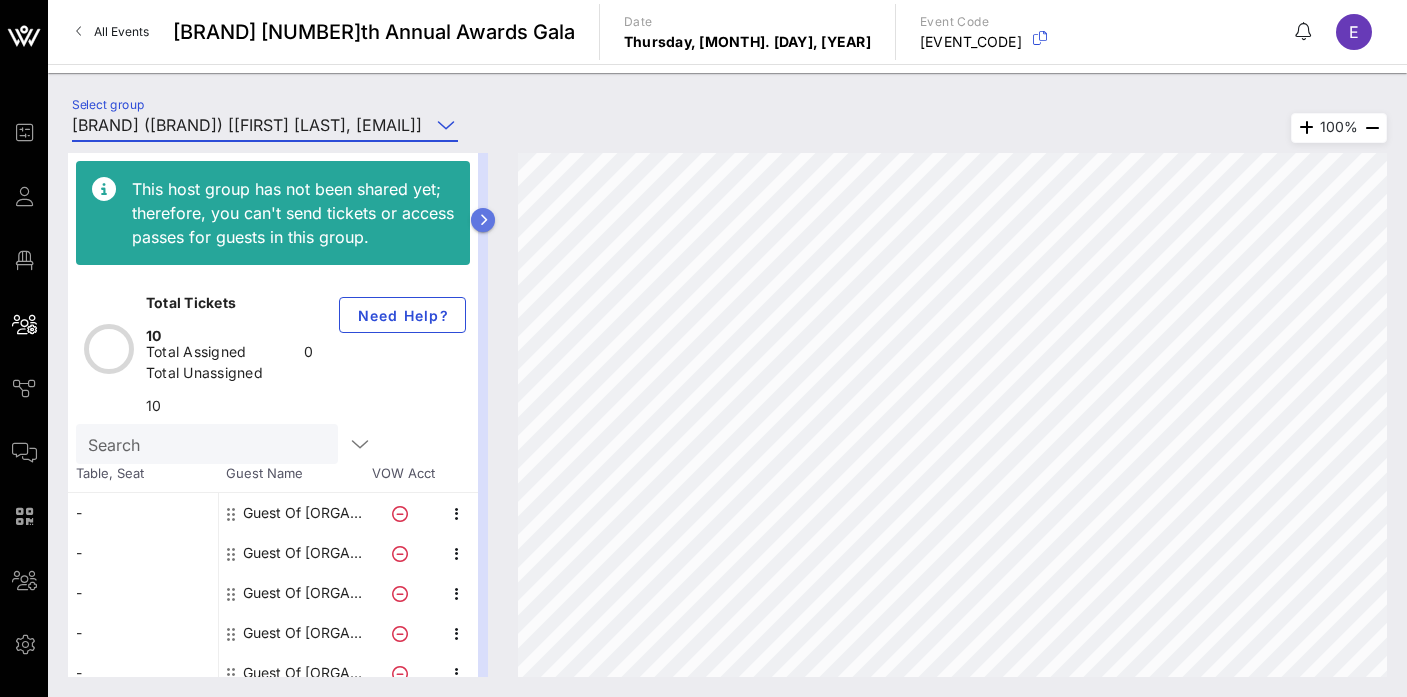 click at bounding box center (483, 220) 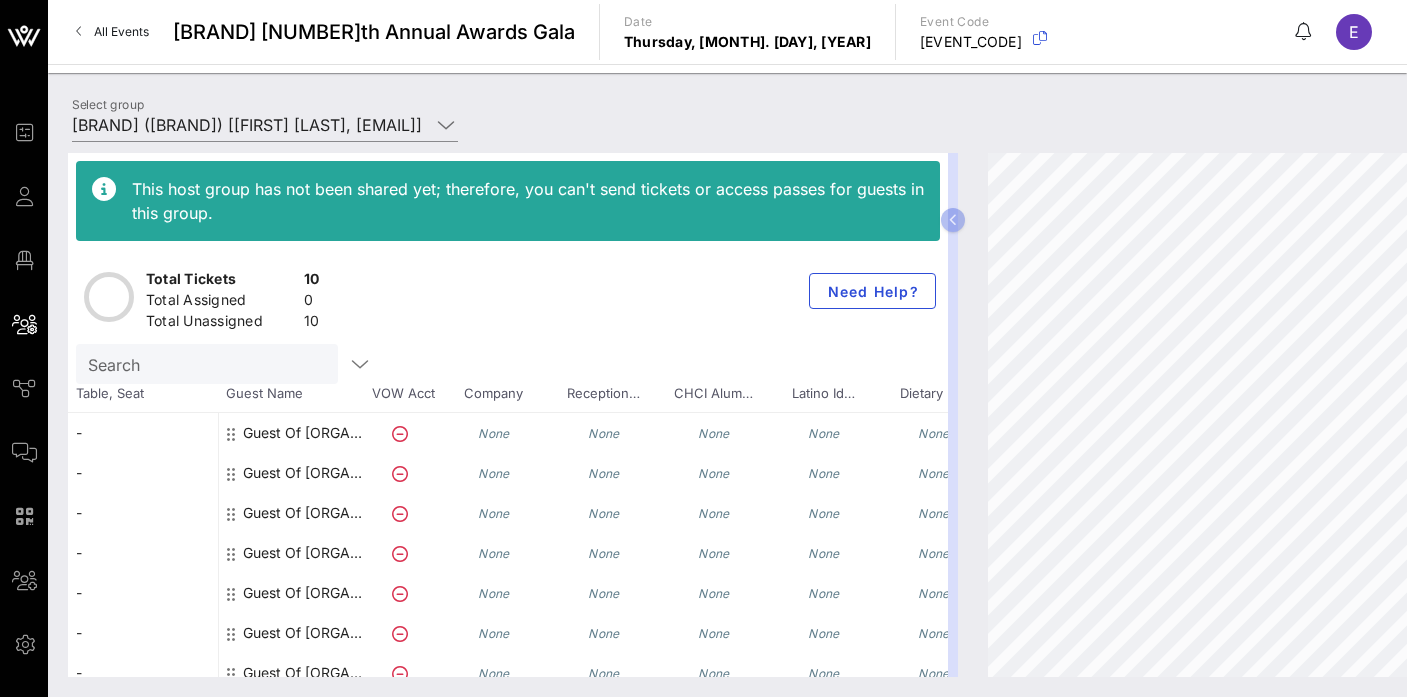 scroll, scrollTop: 0, scrollLeft: 75, axis: horizontal 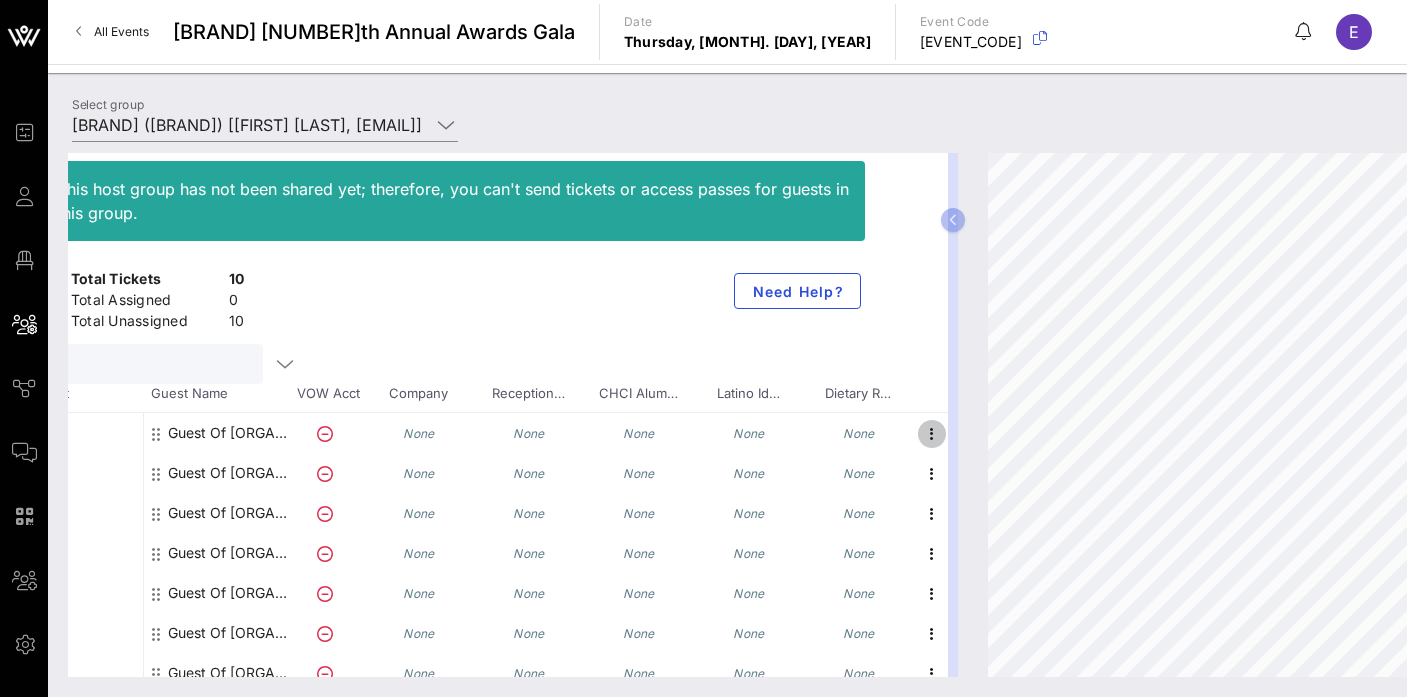 click at bounding box center (932, 434) 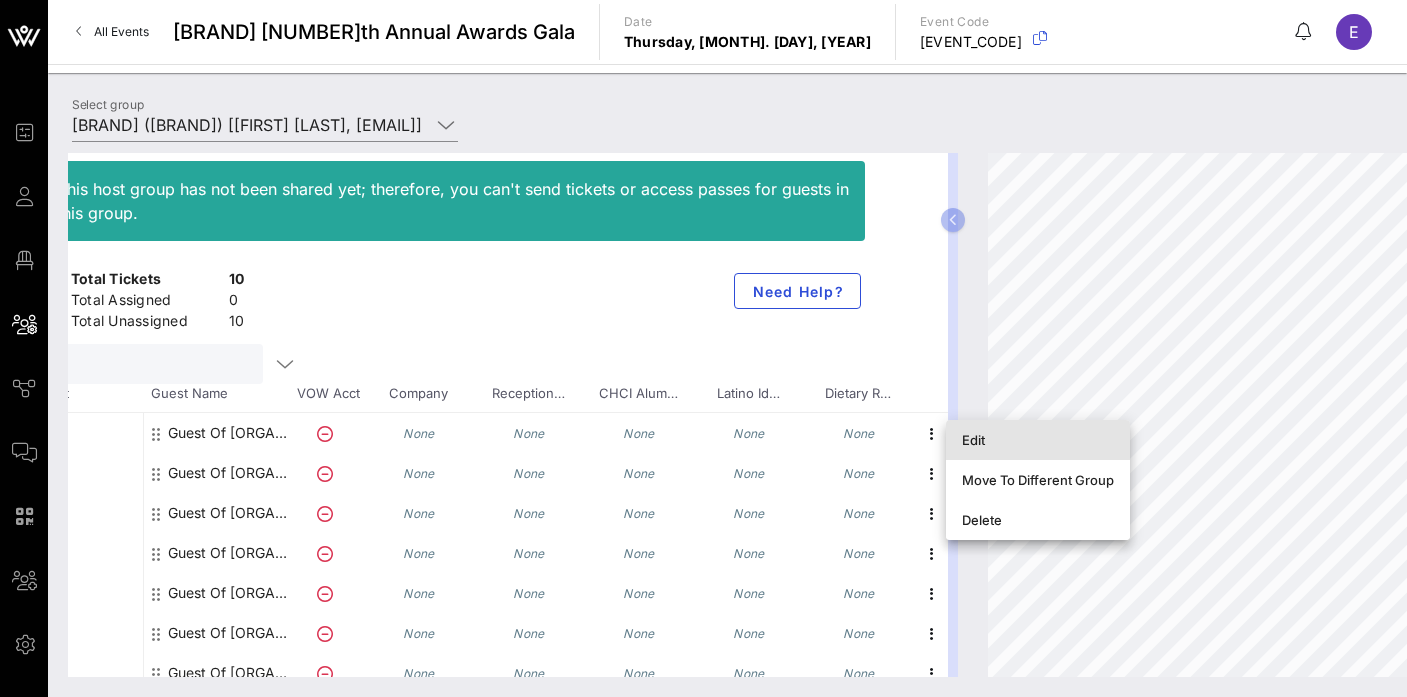click on "Edit" at bounding box center [1038, 440] 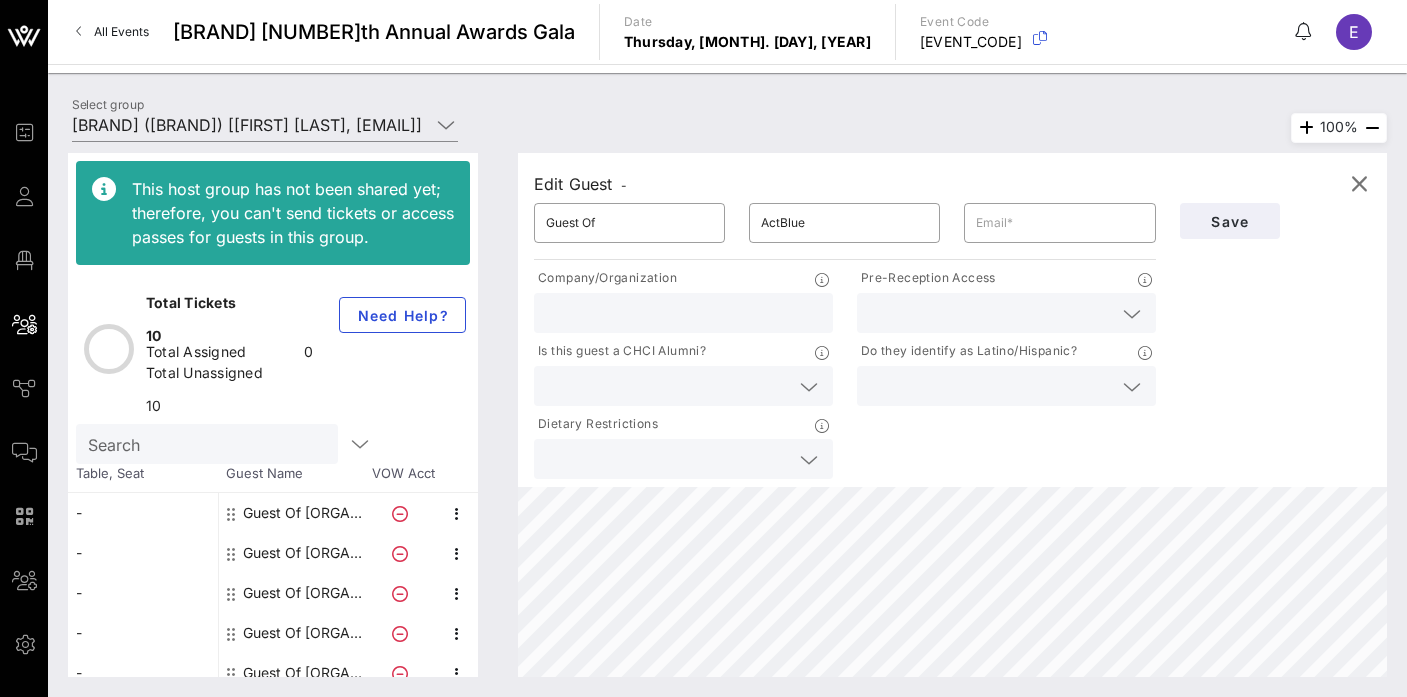 scroll, scrollTop: 0, scrollLeft: 0, axis: both 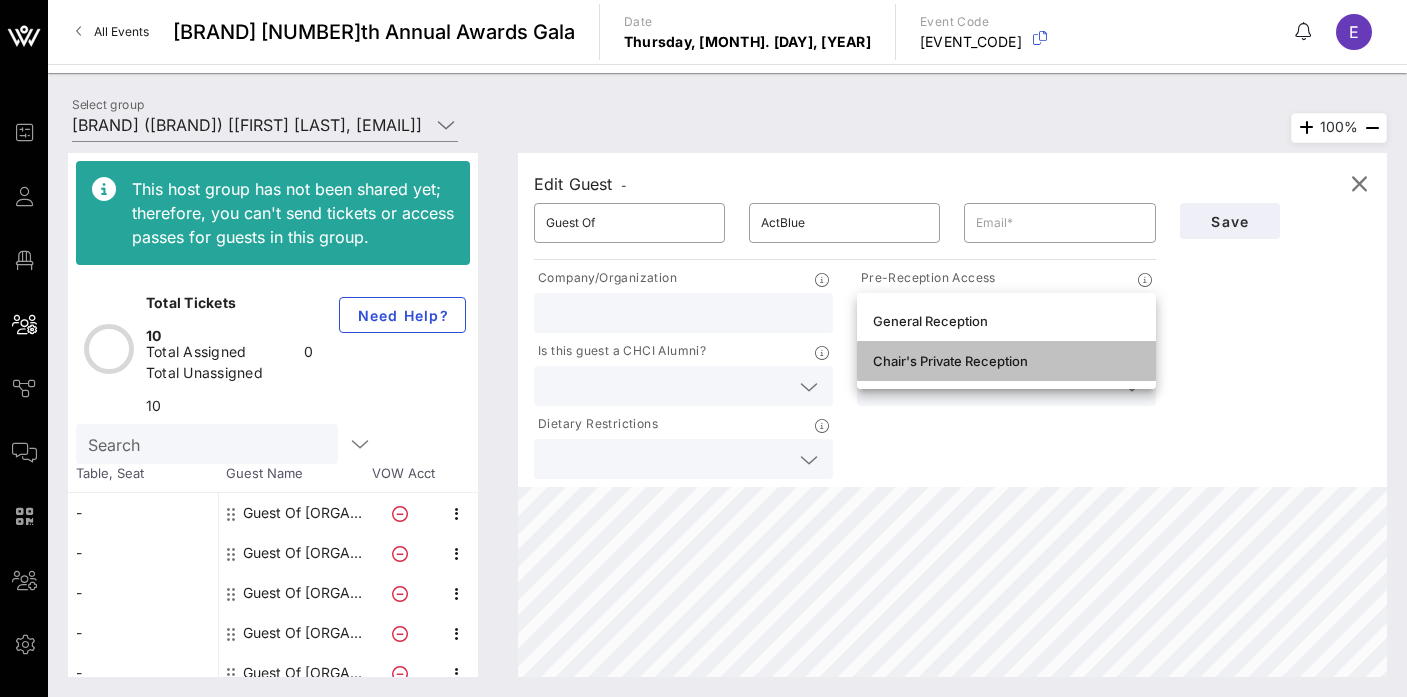 click on "Chair's Private Reception" at bounding box center [1006, 361] 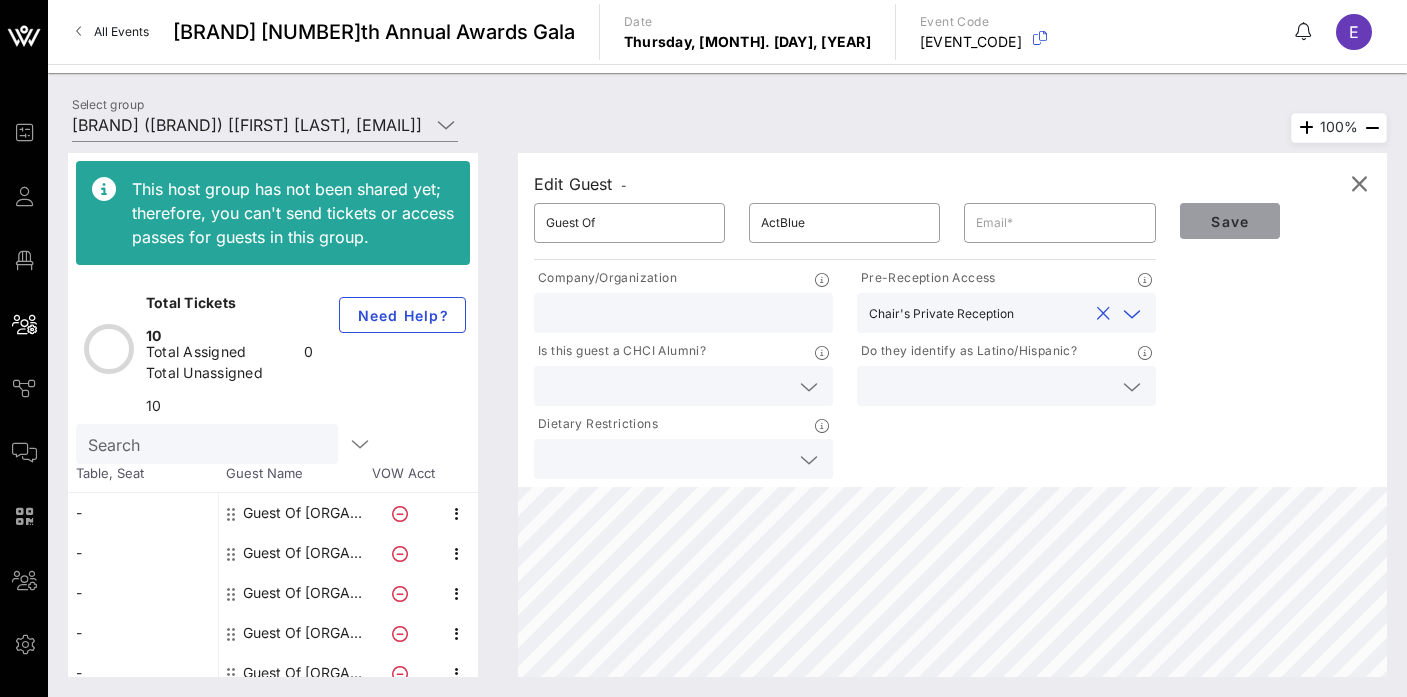 click on "Save" at bounding box center (1230, 221) 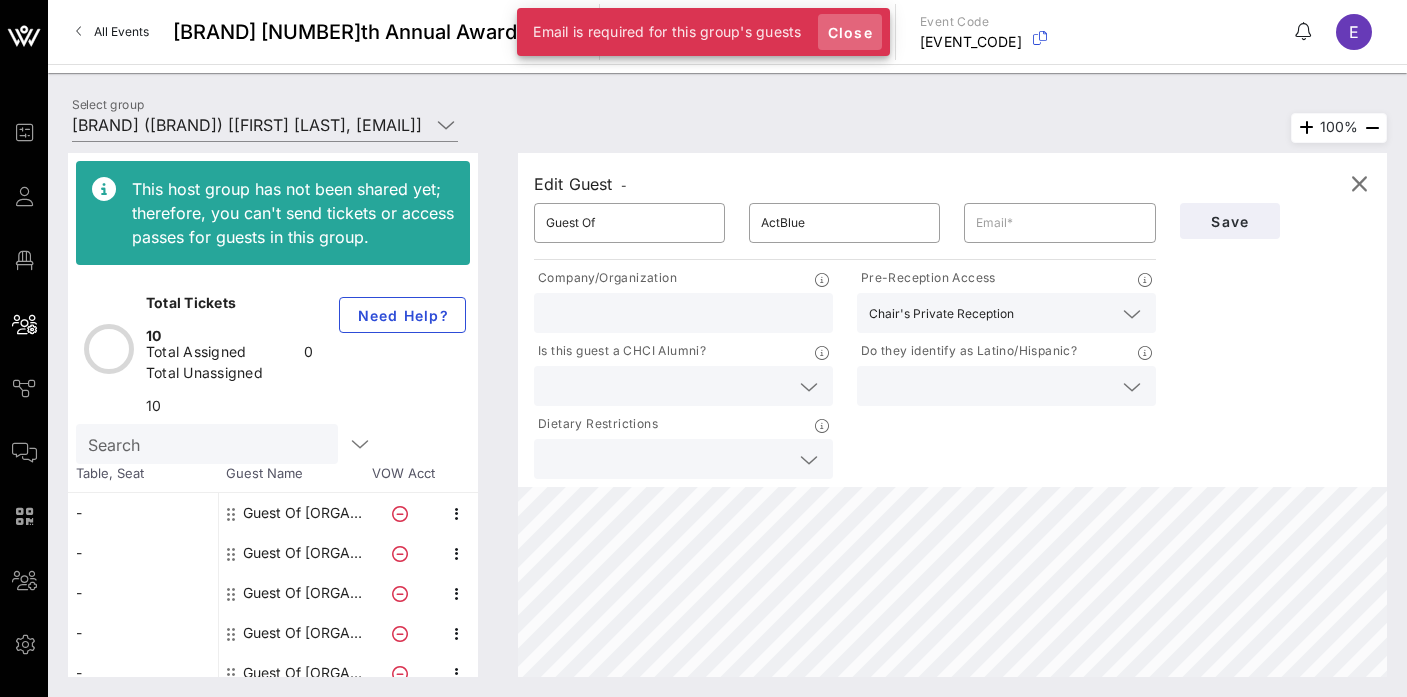click on "Close" at bounding box center (850, 32) 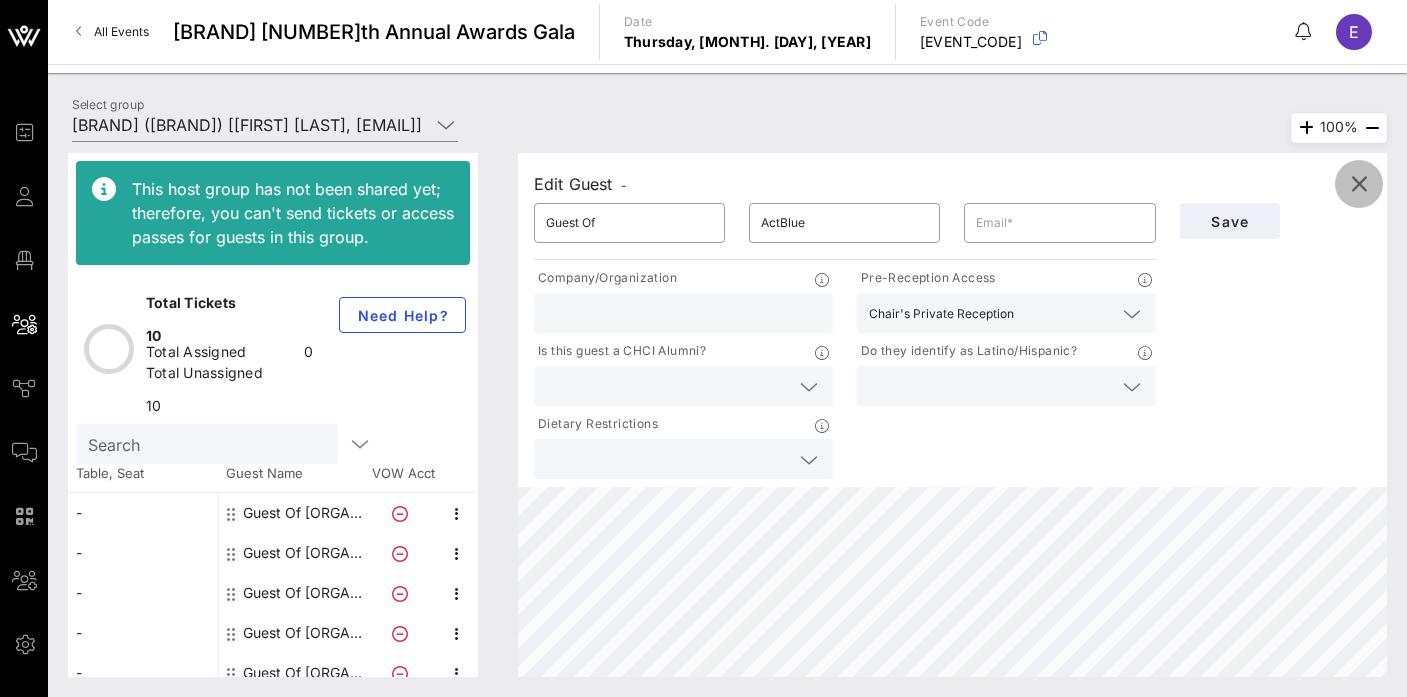 click at bounding box center [1359, 184] 